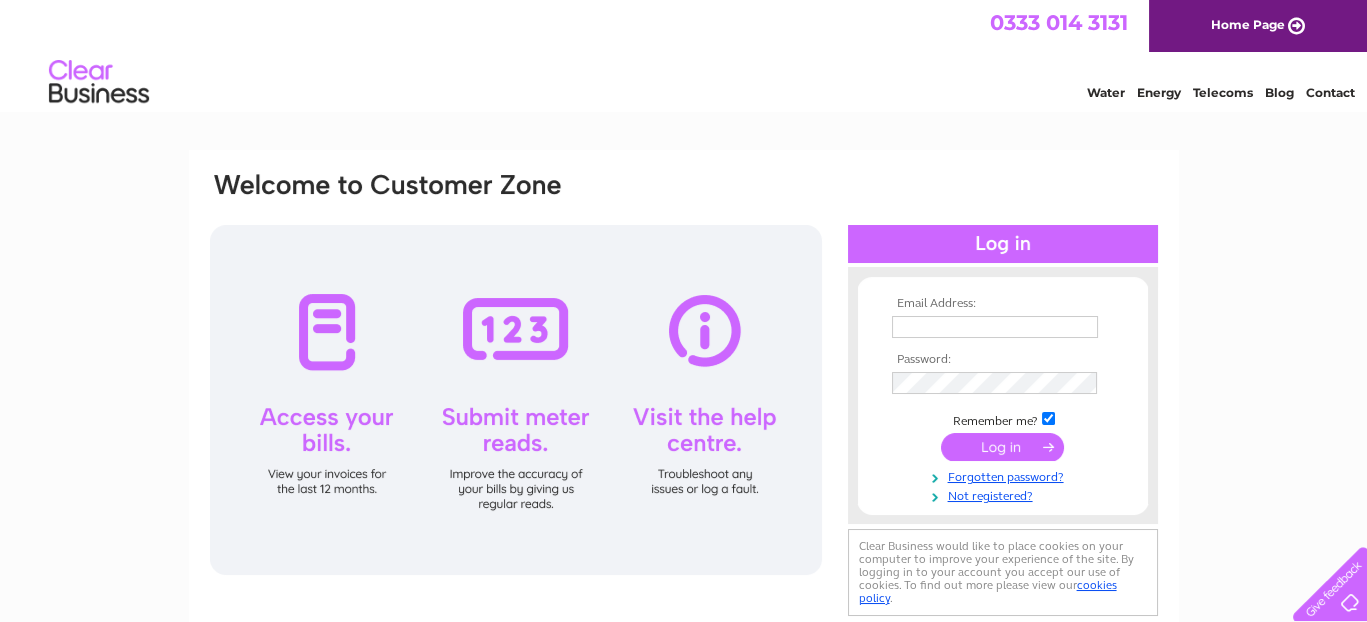 scroll, scrollTop: 0, scrollLeft: 0, axis: both 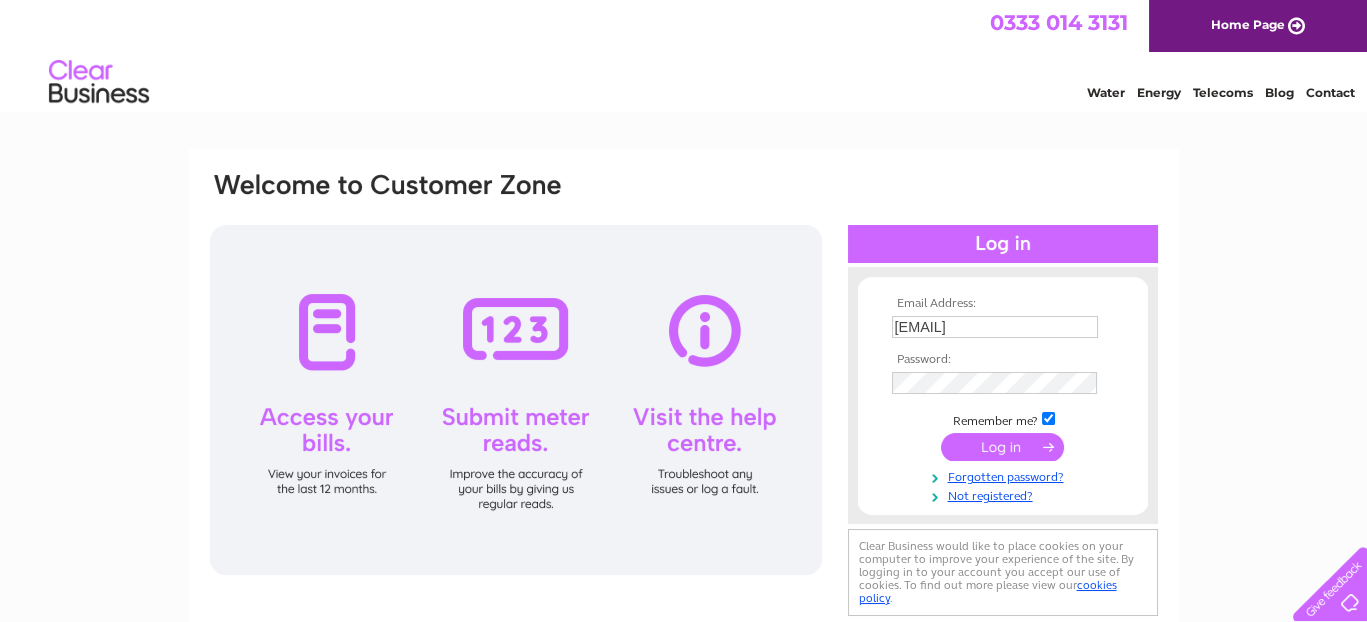 click at bounding box center [1002, 447] 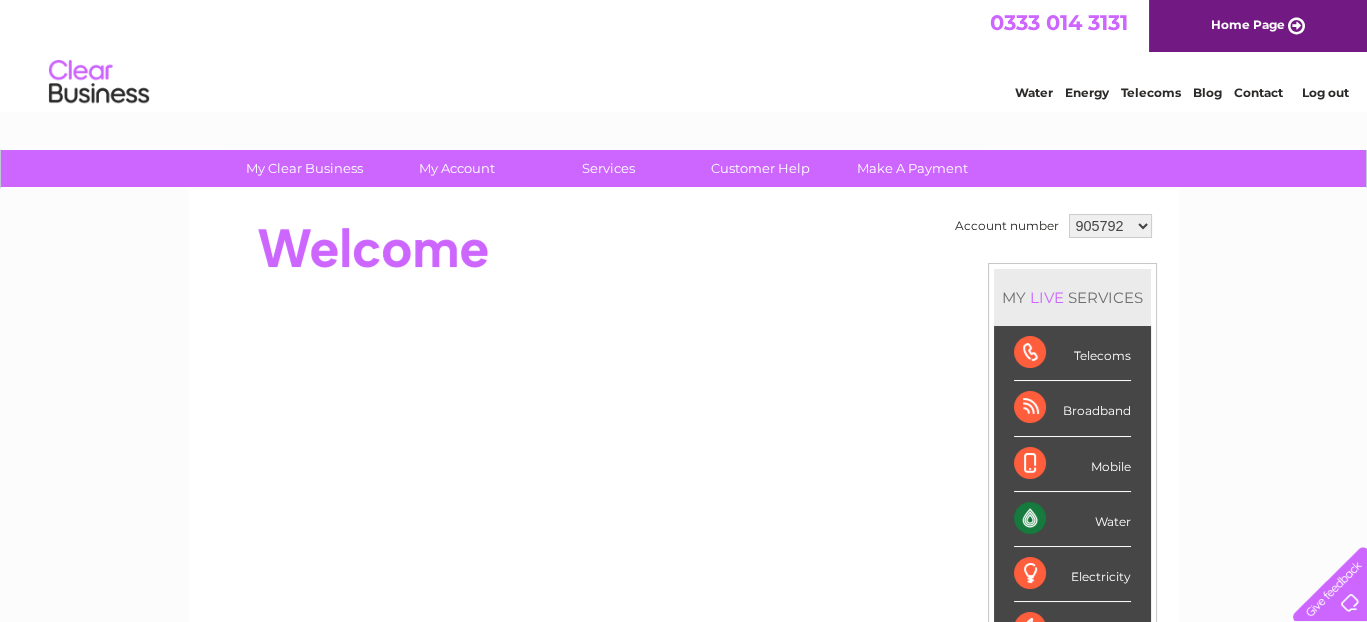 scroll, scrollTop: 0, scrollLeft: 0, axis: both 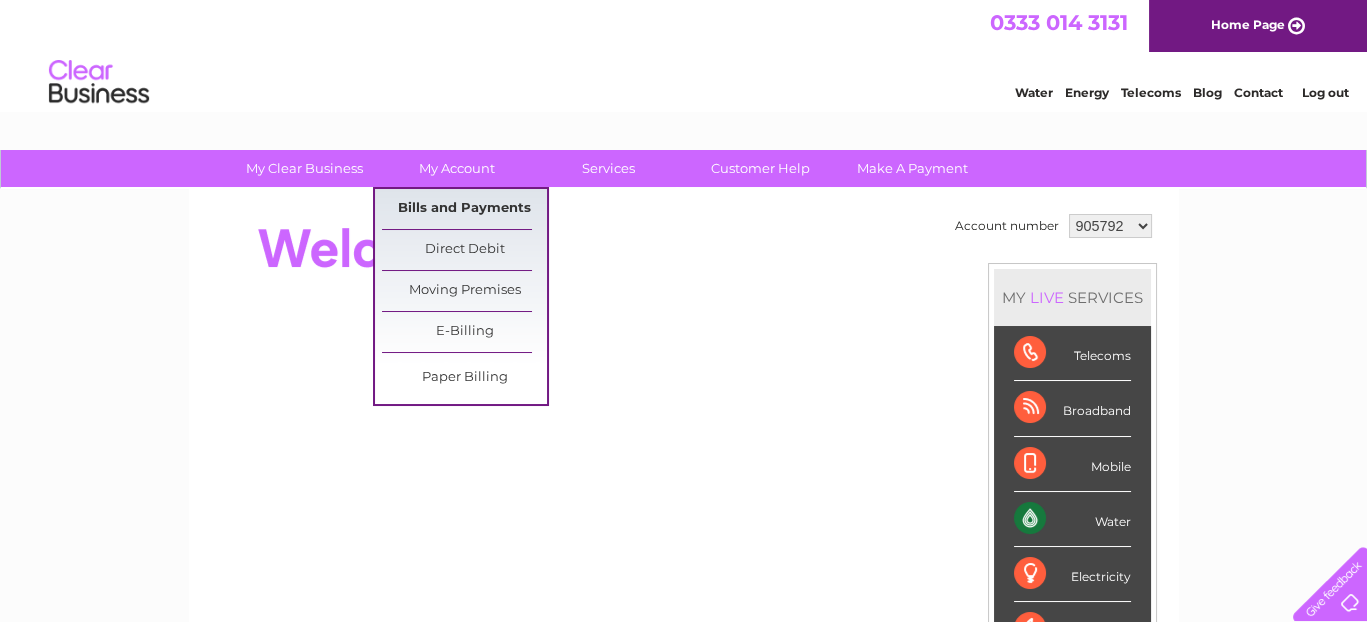 click on "Bills and Payments" at bounding box center [464, 209] 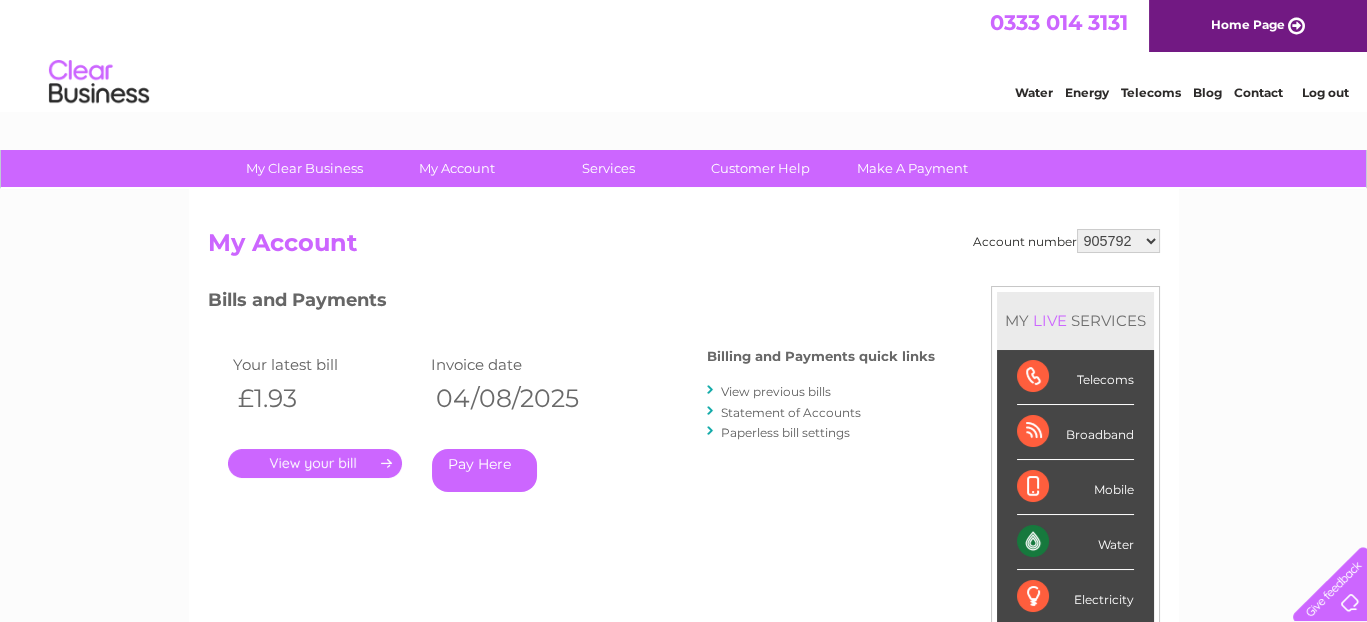 scroll, scrollTop: 0, scrollLeft: 0, axis: both 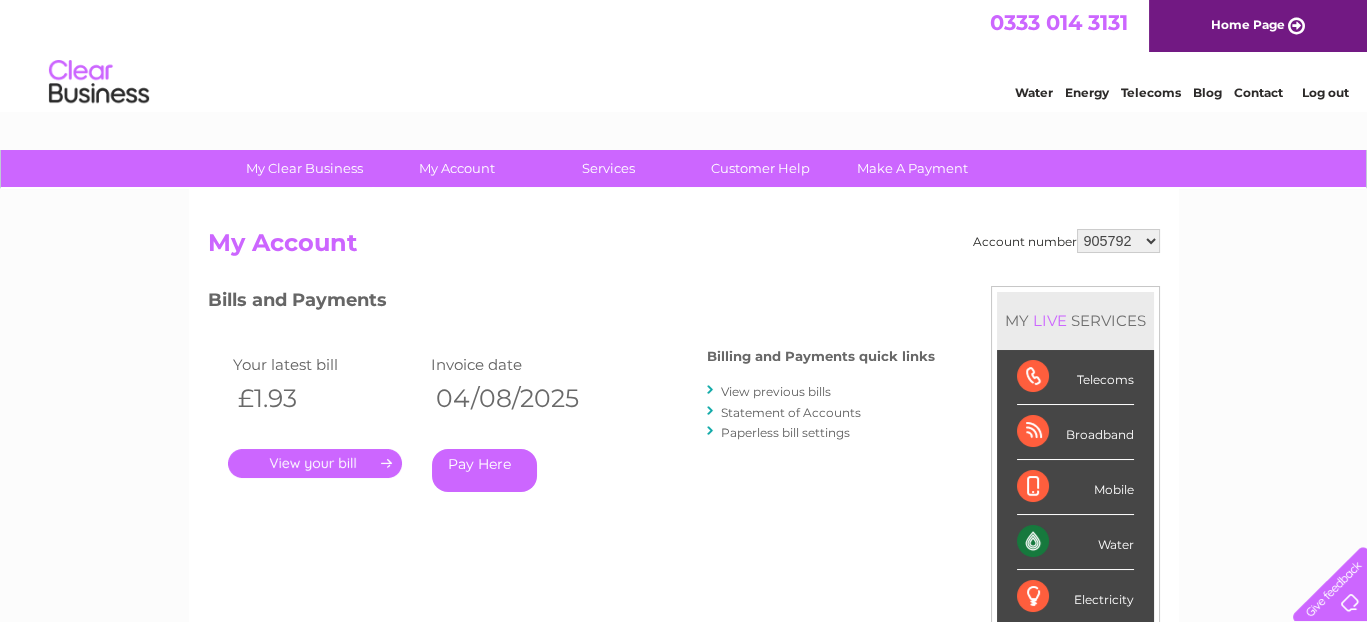 click on "." at bounding box center (315, 463) 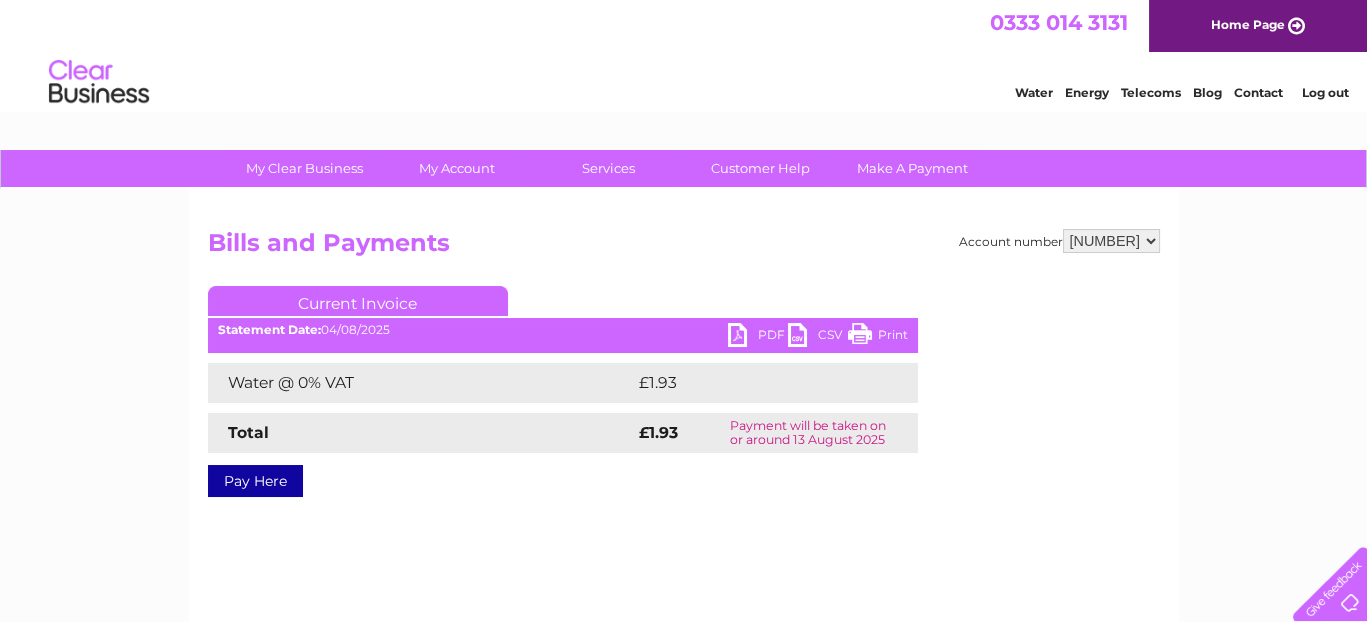 scroll, scrollTop: 0, scrollLeft: 0, axis: both 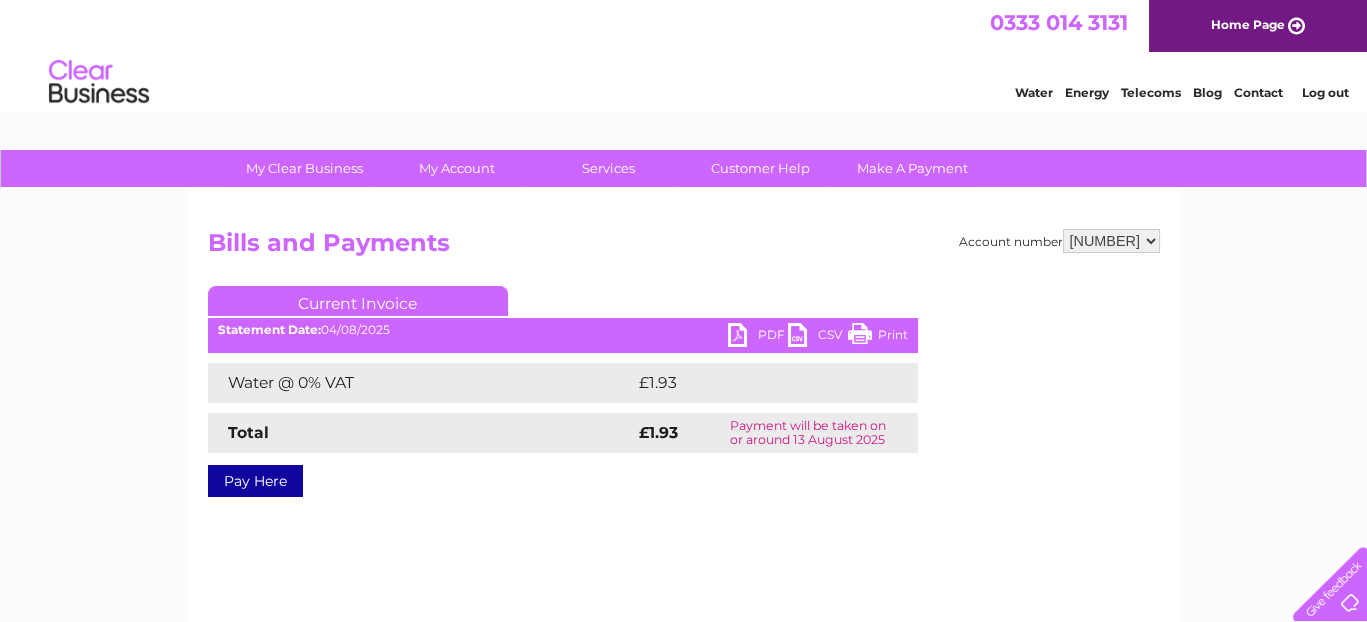 click on "PDF" at bounding box center (758, 337) 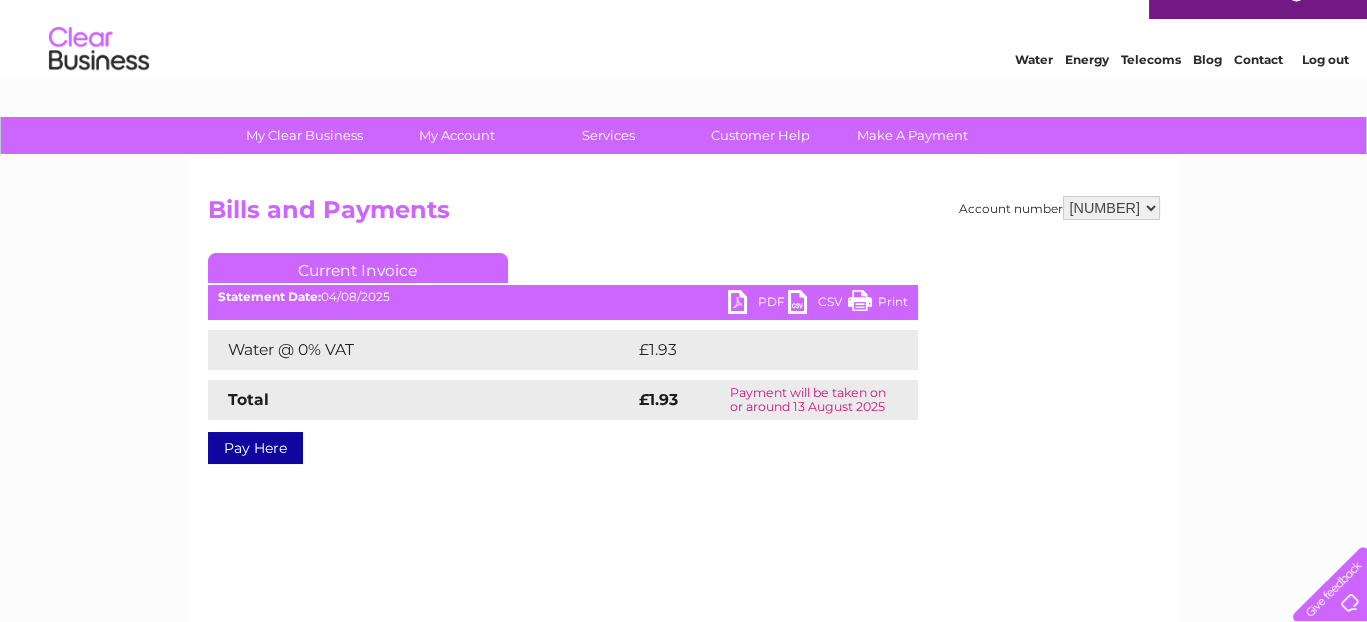 scroll, scrollTop: 0, scrollLeft: 0, axis: both 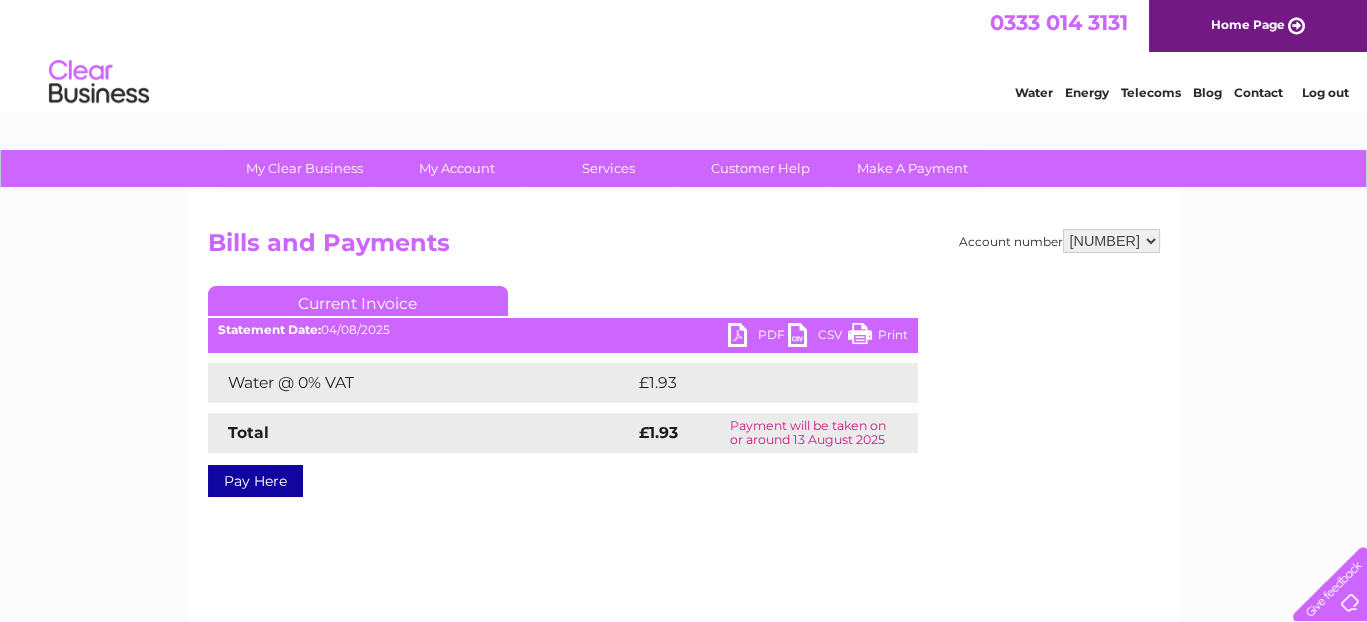 click on "905792
932797
949087
949090
949091
957485
971073
975427
975846
995445
1089306
1089310
1089311" at bounding box center [1111, 241] 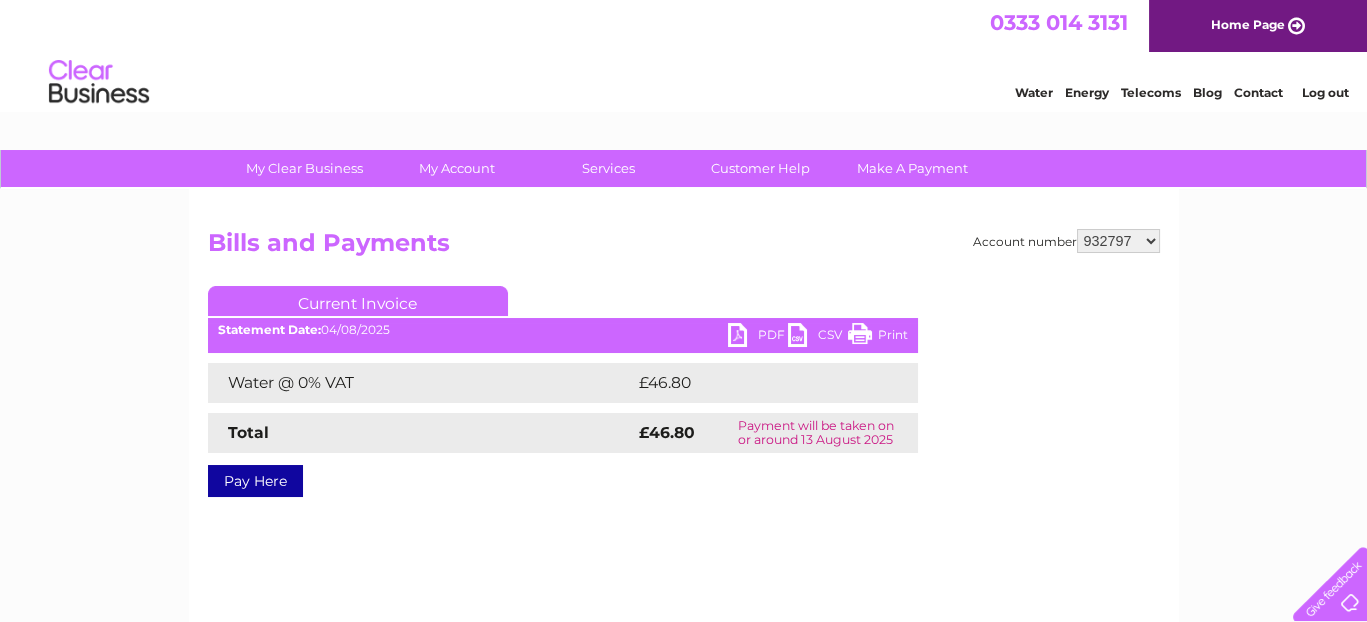 scroll, scrollTop: 0, scrollLeft: 0, axis: both 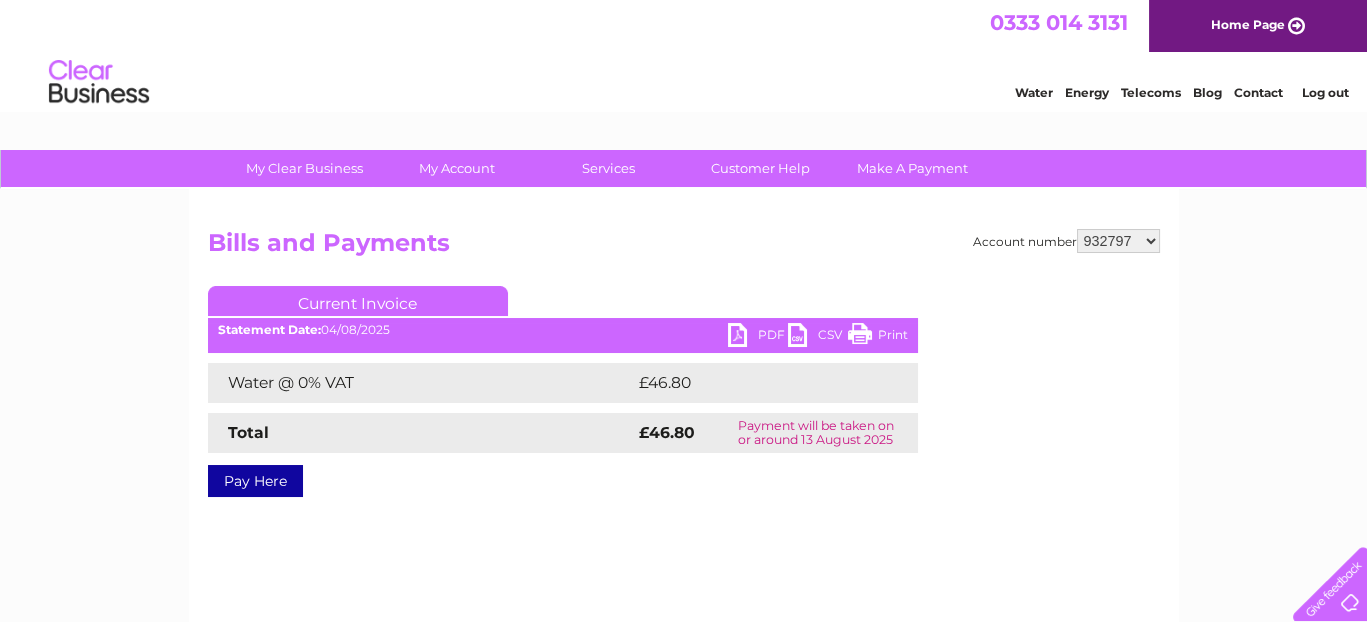 click on "PDF" at bounding box center [758, 337] 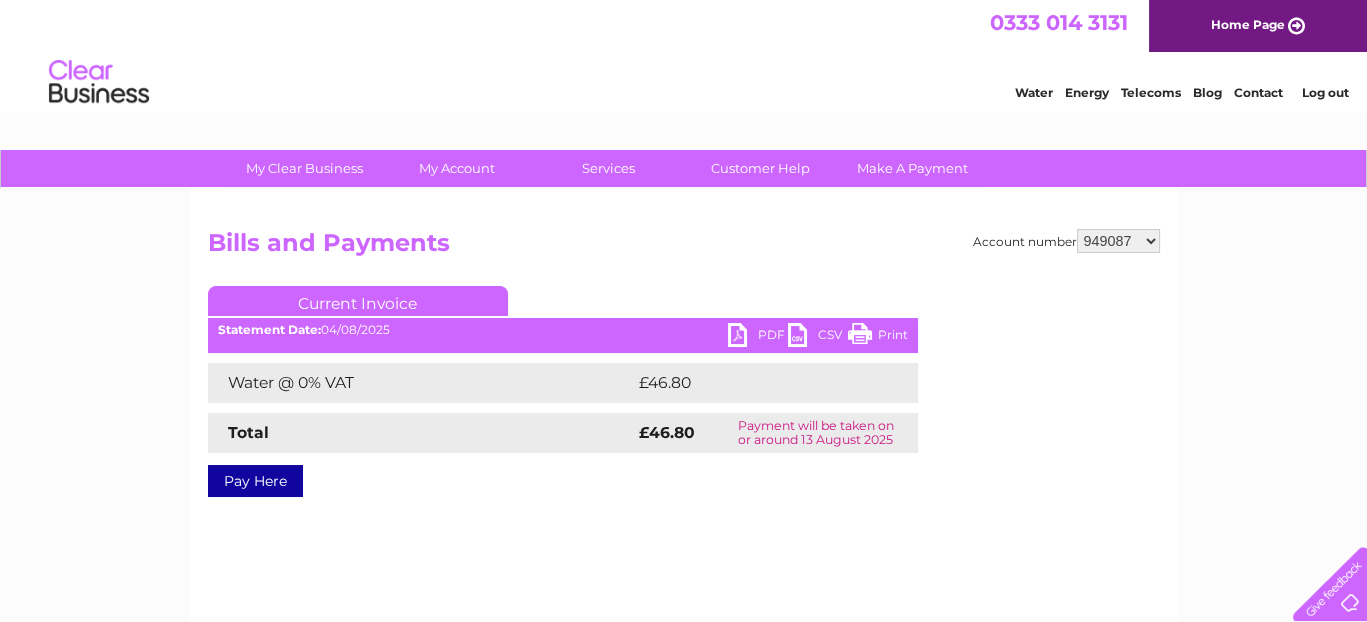 click on "905792
932797
949087
949090
949091
957485
971073
975427
975846
995445
1089306
1089310
1089311" at bounding box center [1118, 241] 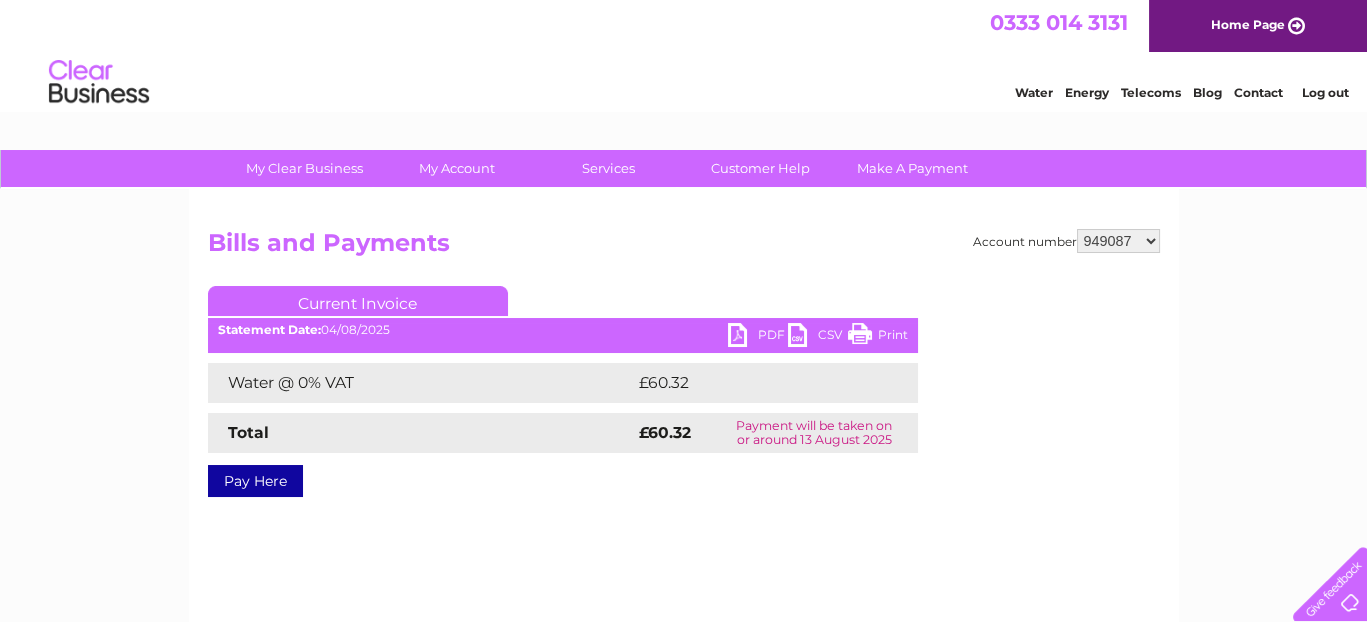 scroll, scrollTop: 0, scrollLeft: 0, axis: both 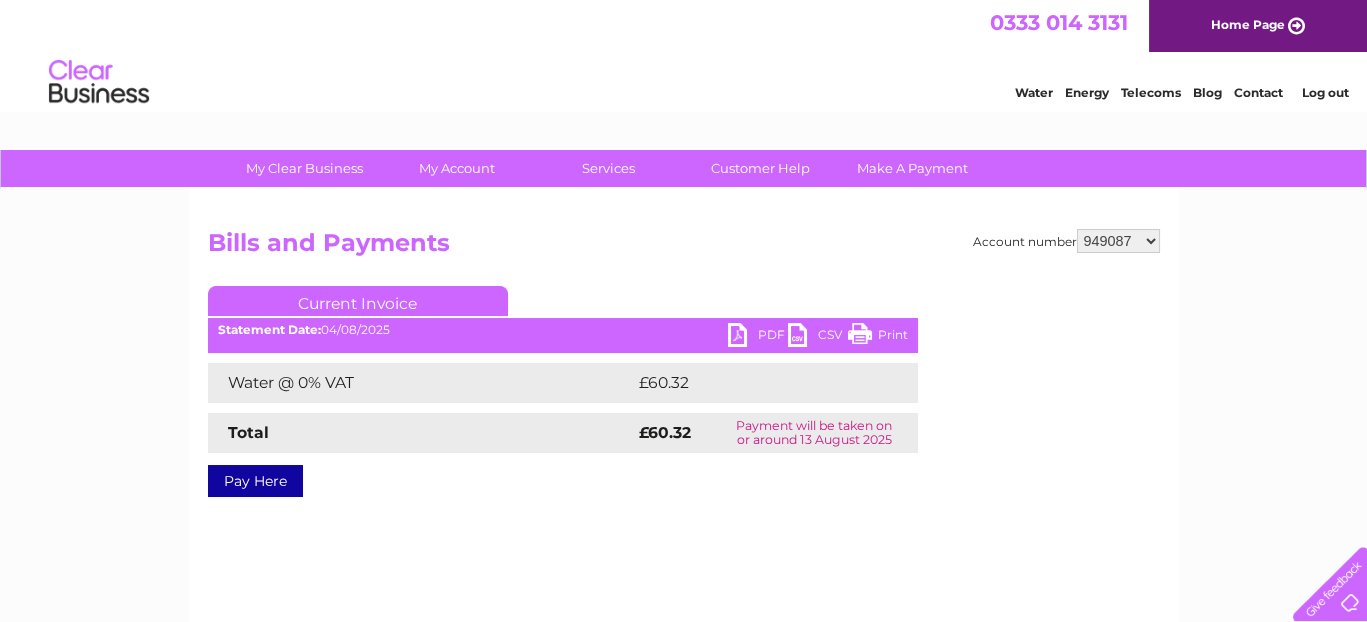 click on "905792
932797
949087
949090
949091
957485
971073
975427
975846
995445
1089306
1089310
1089311" at bounding box center (1118, 241) 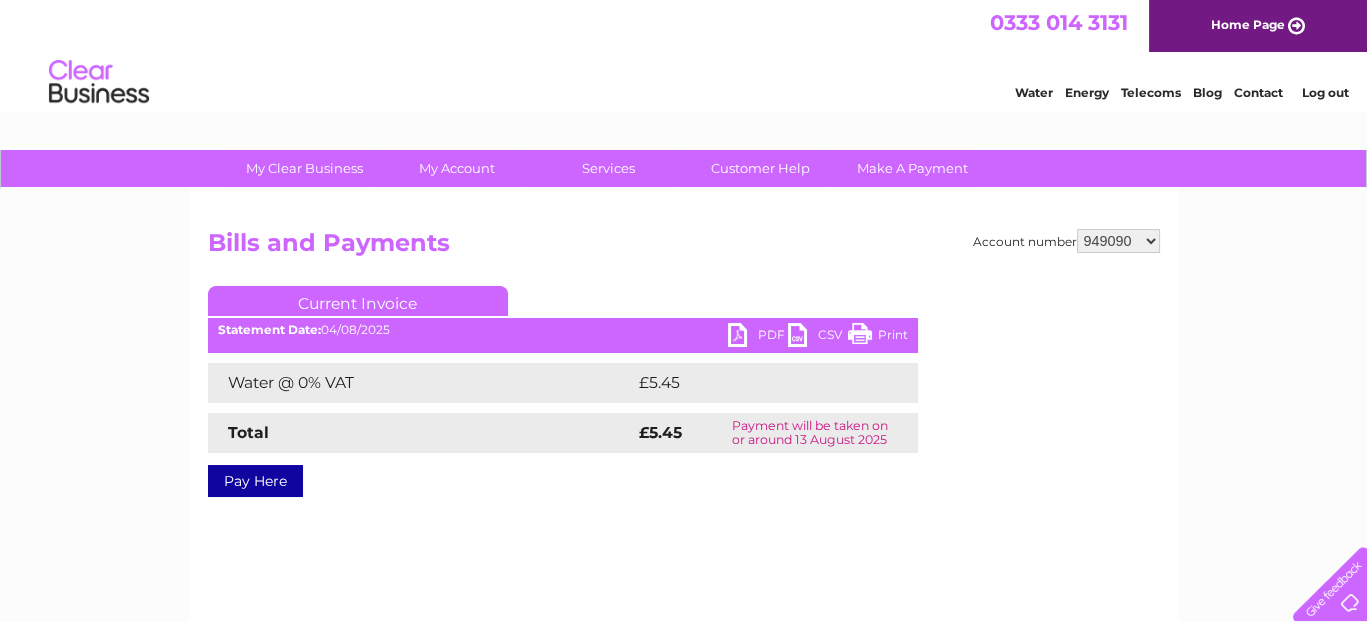 scroll, scrollTop: 0, scrollLeft: 0, axis: both 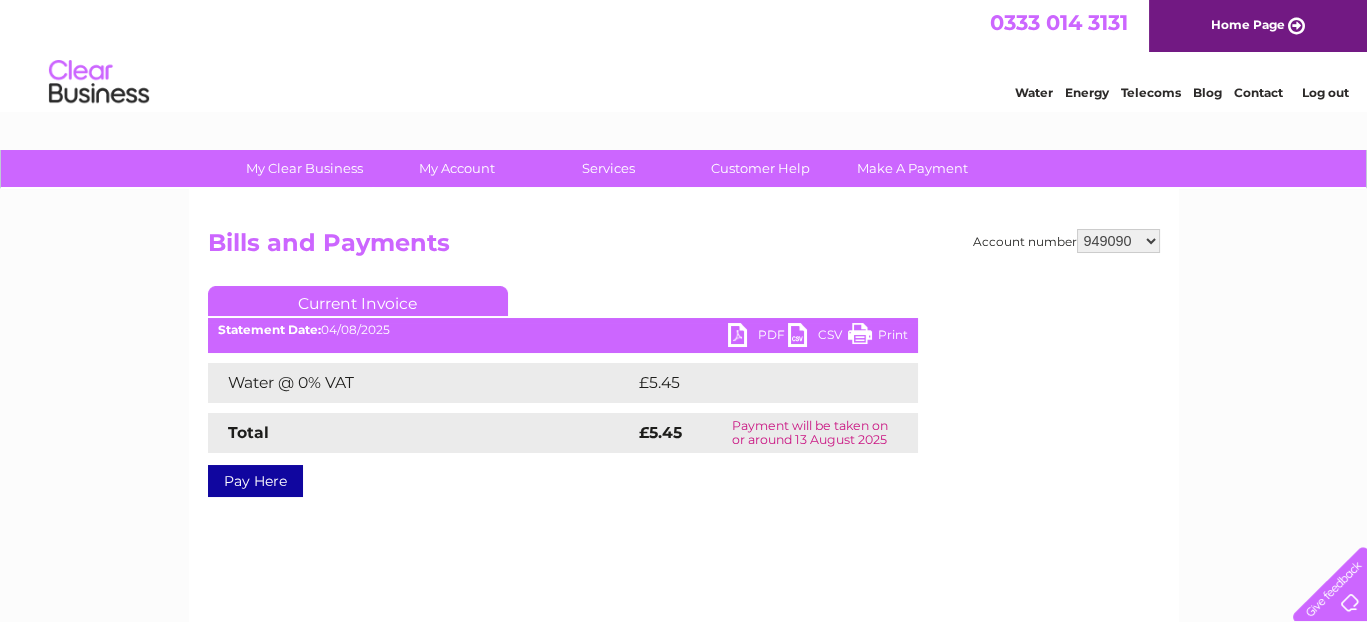 click on "PDF" at bounding box center (758, 337) 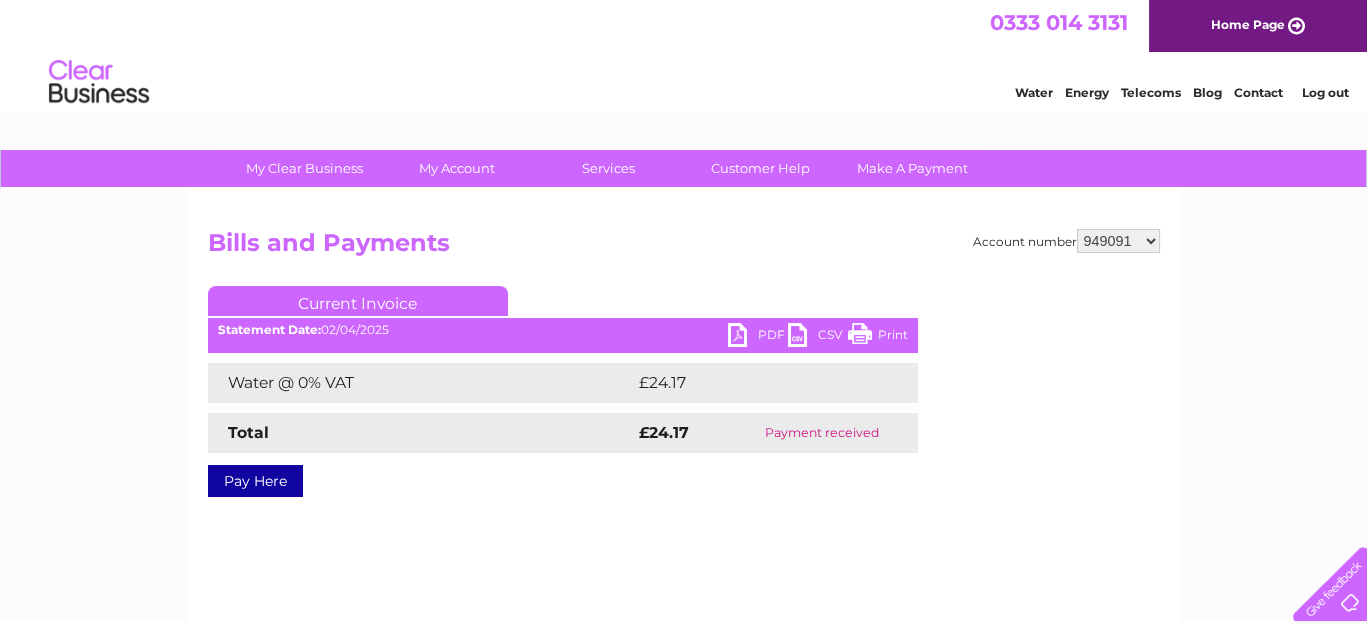 scroll, scrollTop: 0, scrollLeft: 0, axis: both 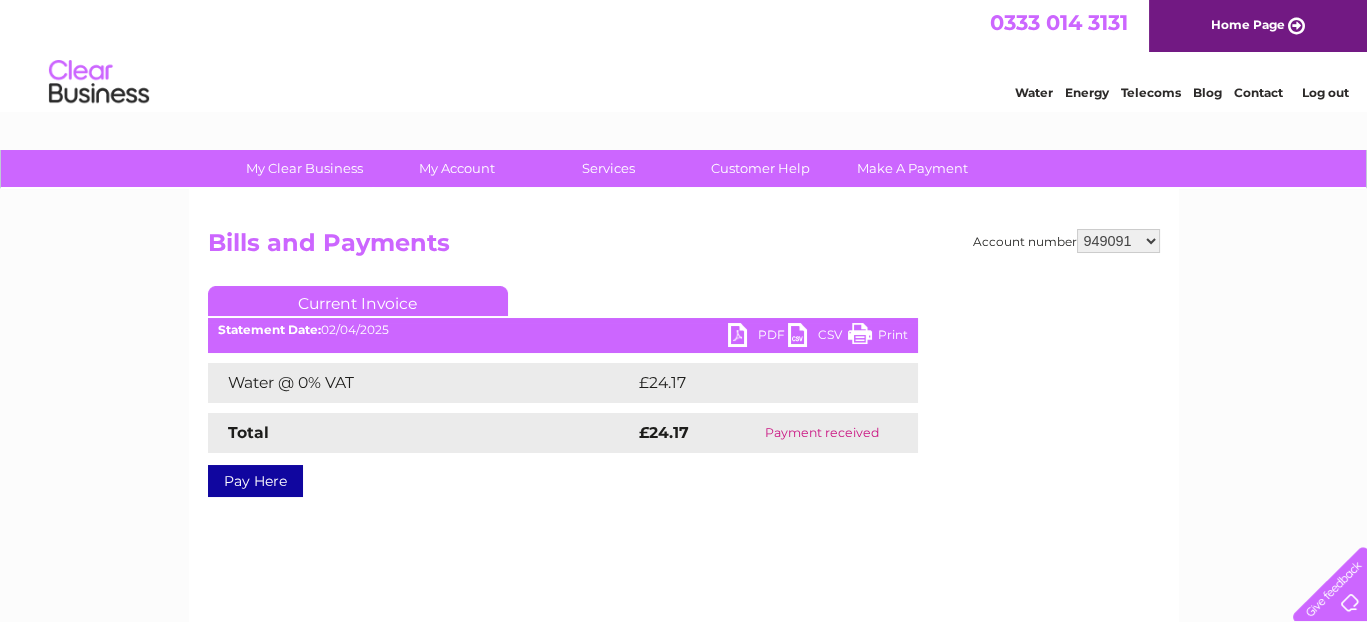 click on "905792
932797
949087
949090
949091
957485
971073
975427
975846
995445
1089306
1089310
1089311" at bounding box center (1118, 241) 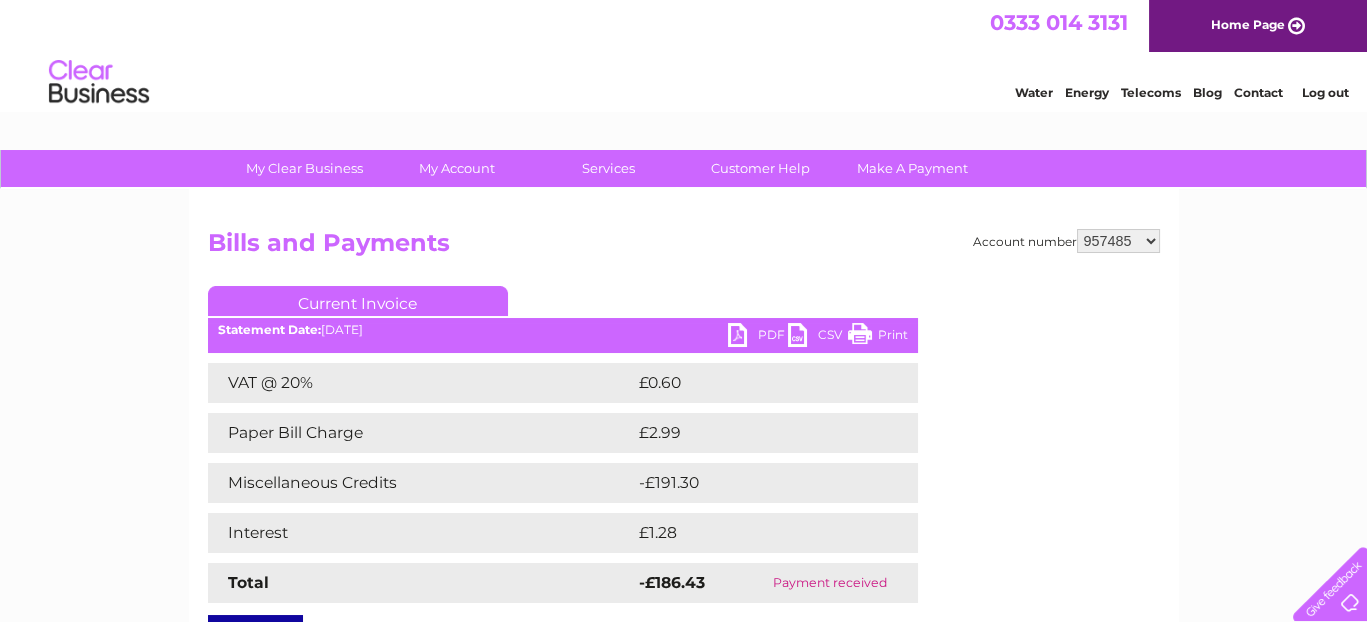 scroll, scrollTop: 0, scrollLeft: 0, axis: both 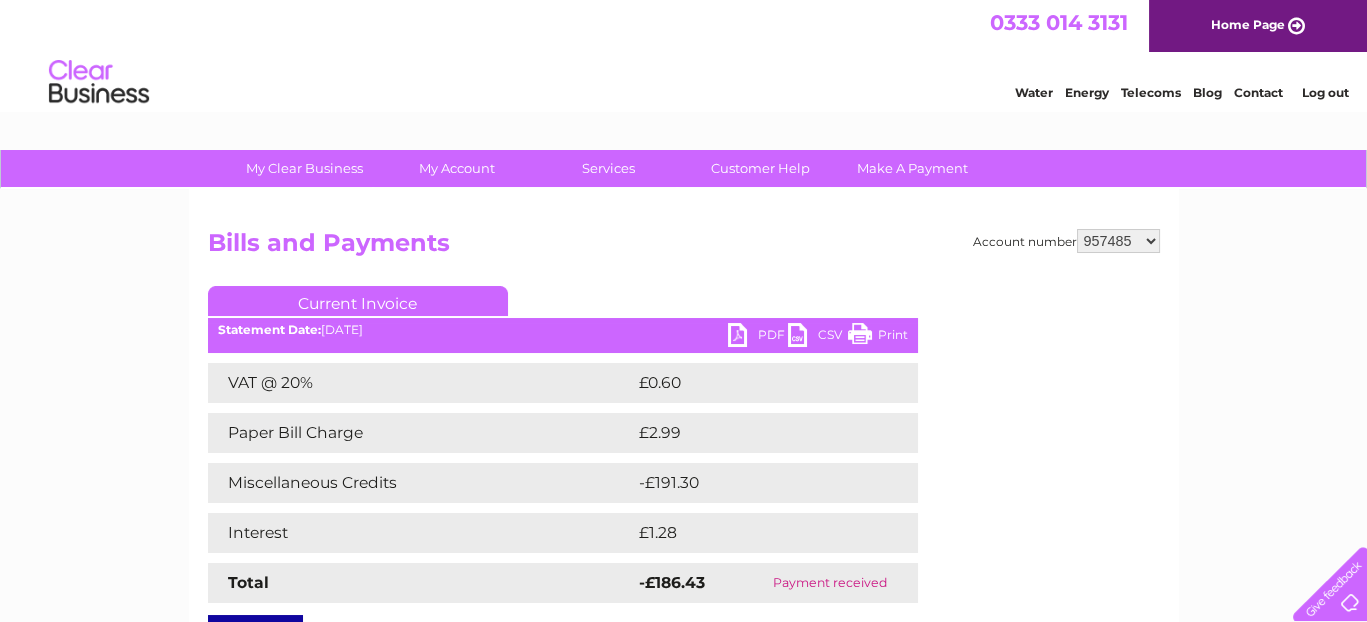 click on "905792
932797
949087
949090
949091
957485
971073
975427
975846
995445
1089306
1089310
1089311" at bounding box center (1118, 241) 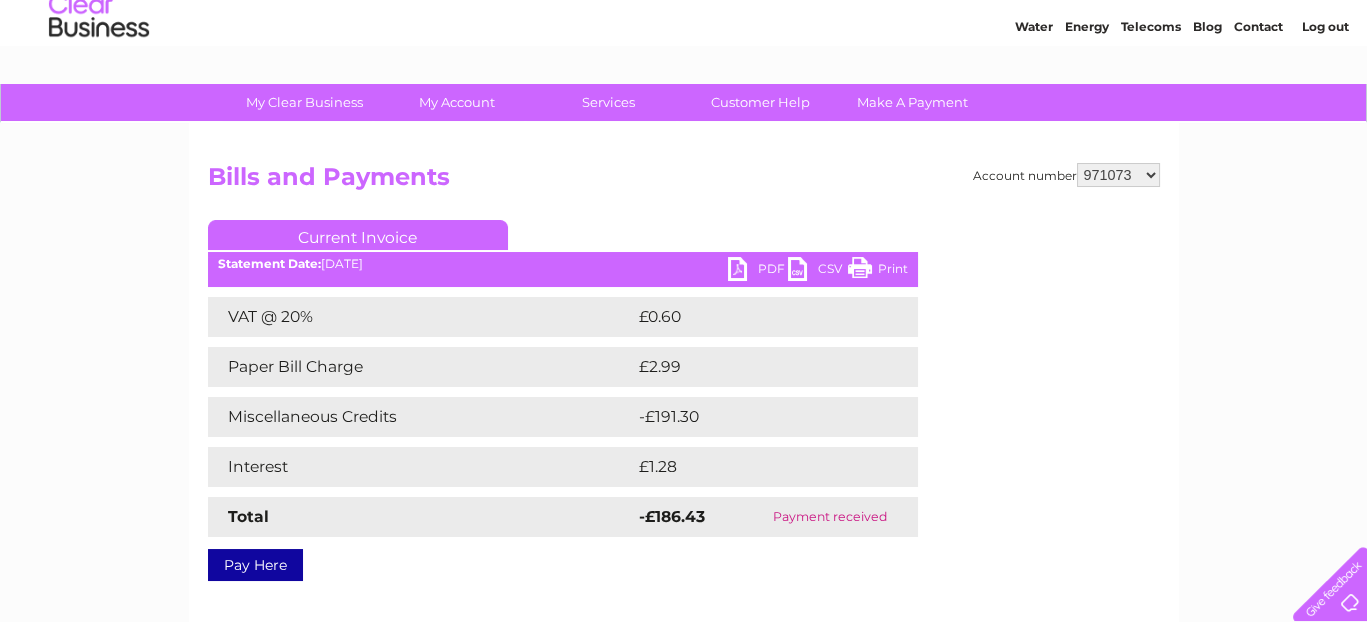 scroll, scrollTop: 100, scrollLeft: 0, axis: vertical 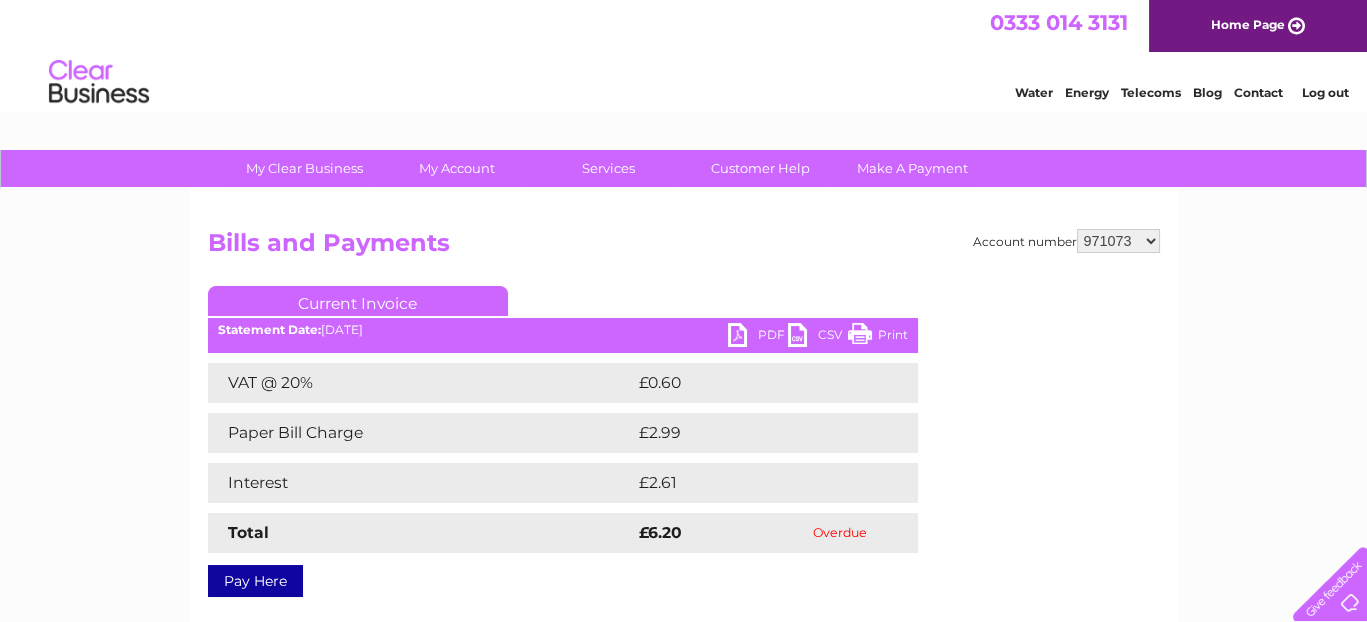 click on "905792
932797
949087
949090
949091
957485
971073
975427
975846
995445
1089306
1089310
1089311" at bounding box center (1118, 241) 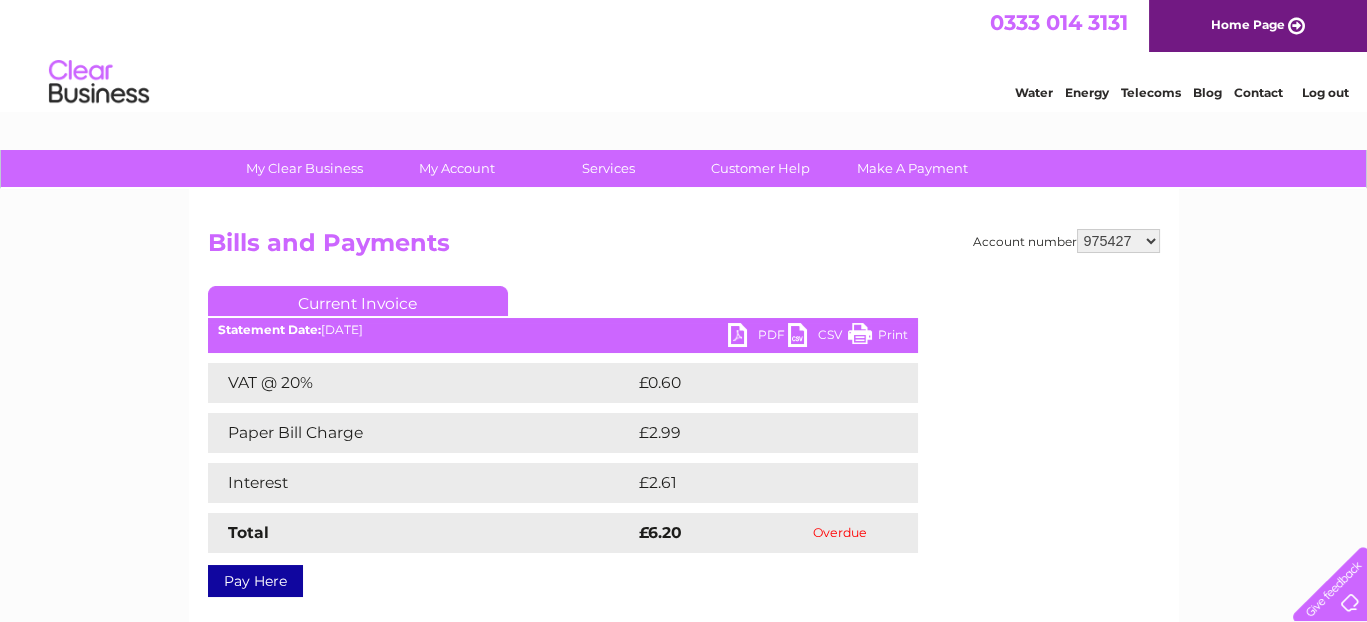 click on "905792
932797
949087
949090
949091
957485
971073
975427
975846
995445
1089306
1089310
1089311" at bounding box center (1118, 241) 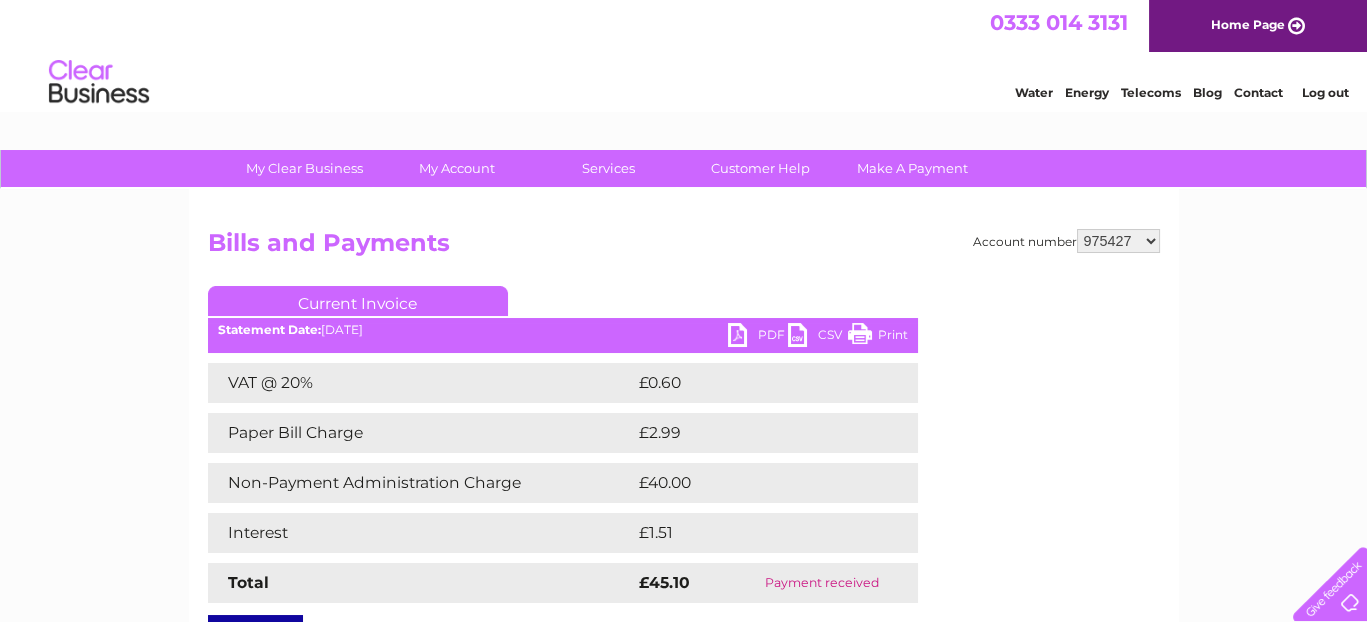 scroll, scrollTop: 0, scrollLeft: 0, axis: both 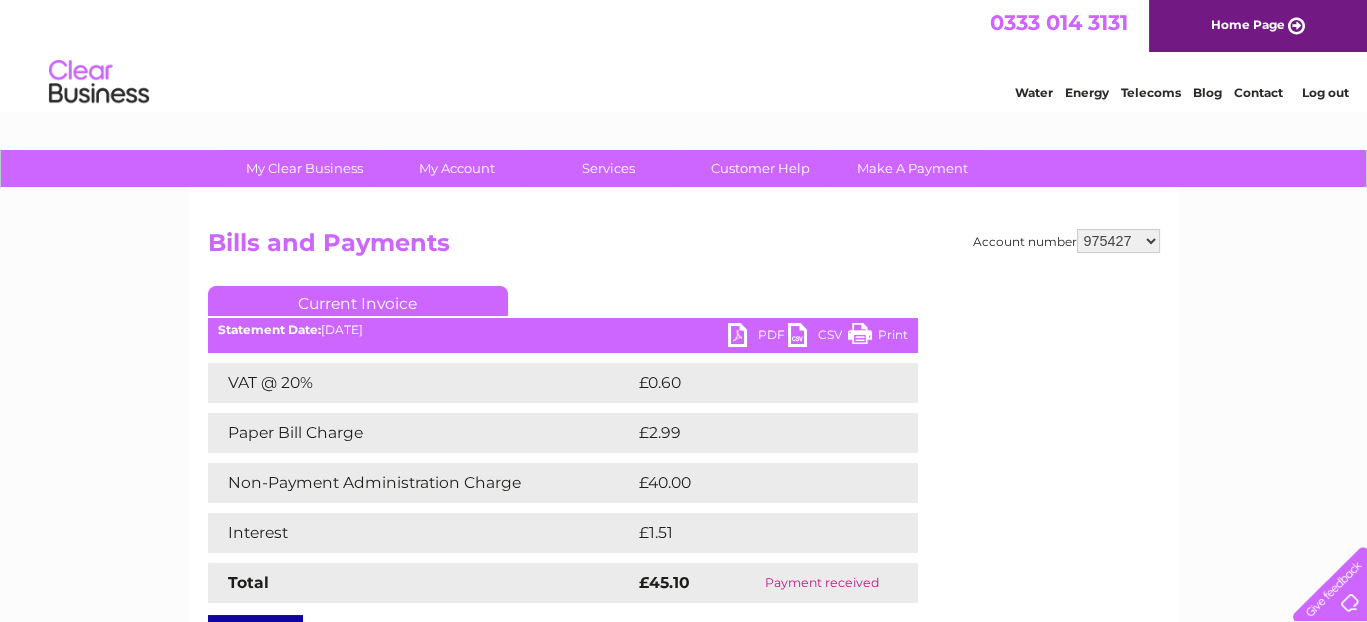 click on "905792
932797
949087
949090
949091
957485
971073
975427
975846
995445
1089306
1089310
1089311" at bounding box center [1118, 241] 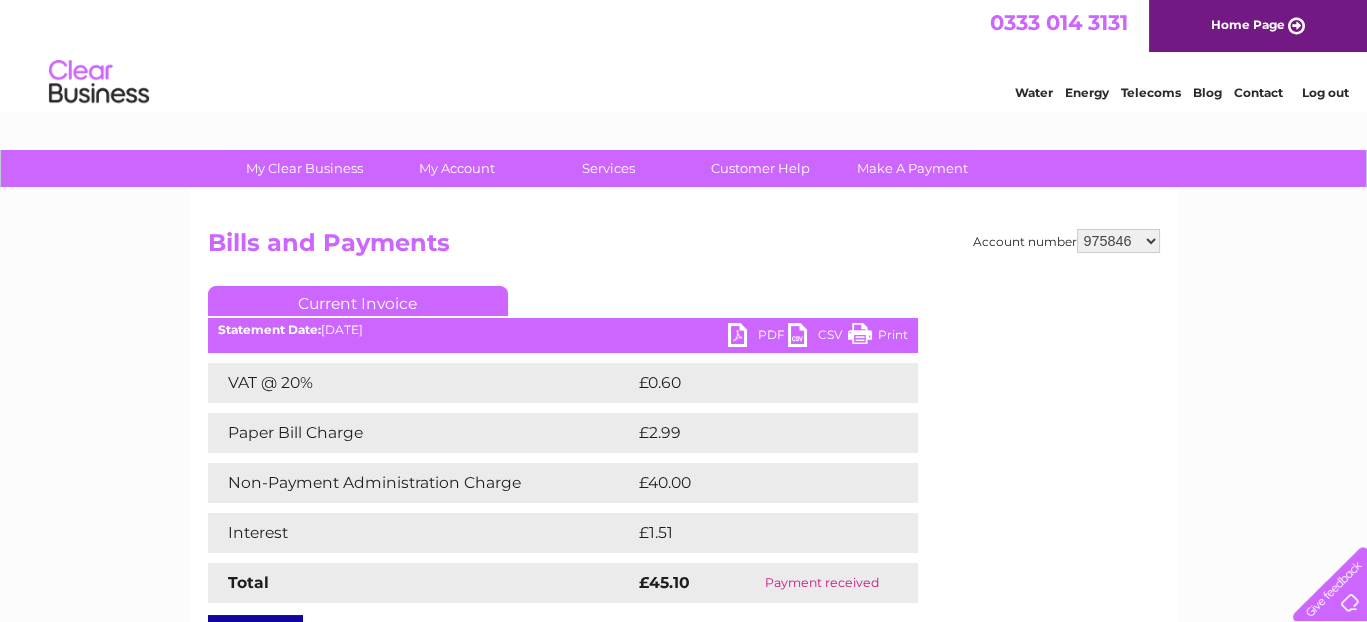 click on "905792
932797
949087
949090
949091
957485
971073
975427
975846
995445
1089306
1089310
1089311" at bounding box center (1118, 241) 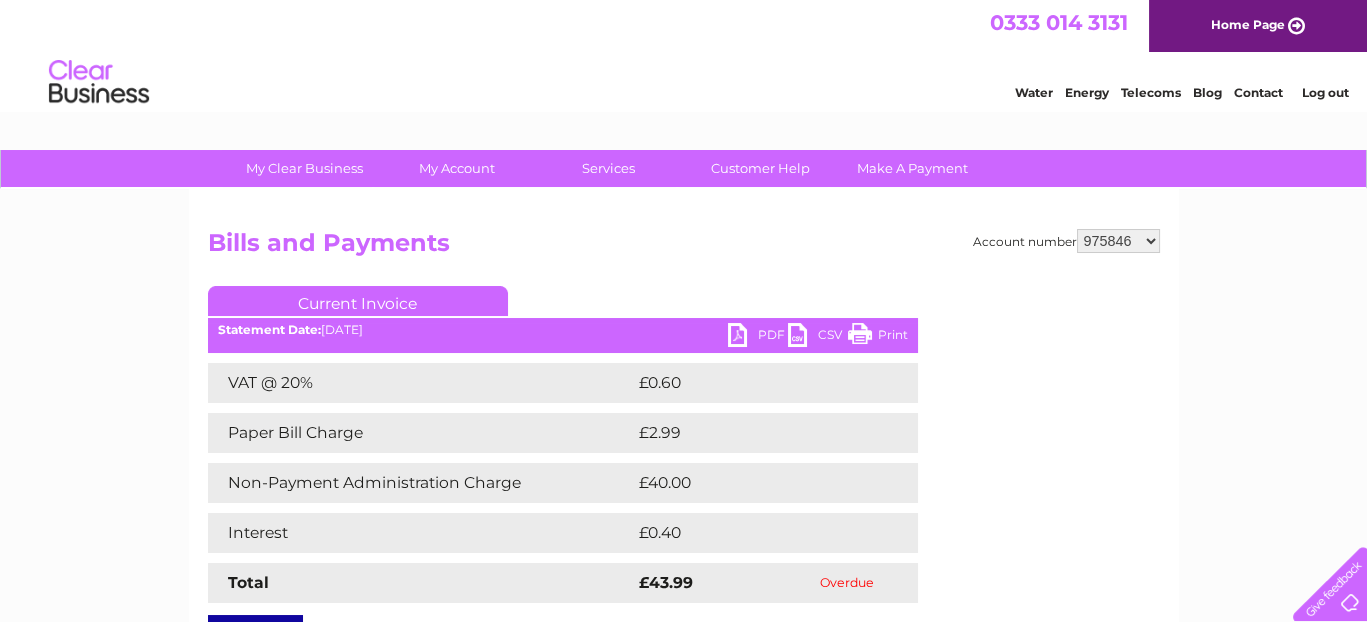 scroll, scrollTop: 0, scrollLeft: 0, axis: both 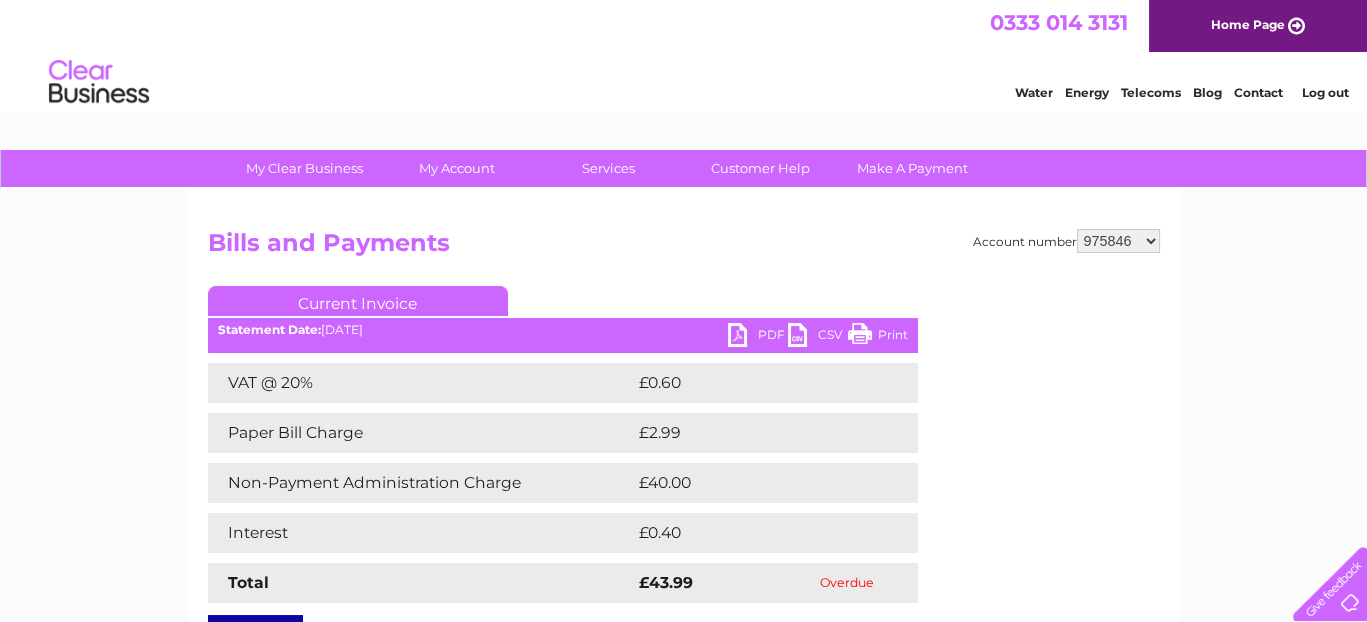 click on "905792
932797
949087
949090
949091
957485
971073
975427
975846
995445
1089306
1089310
1089311" at bounding box center [1118, 241] 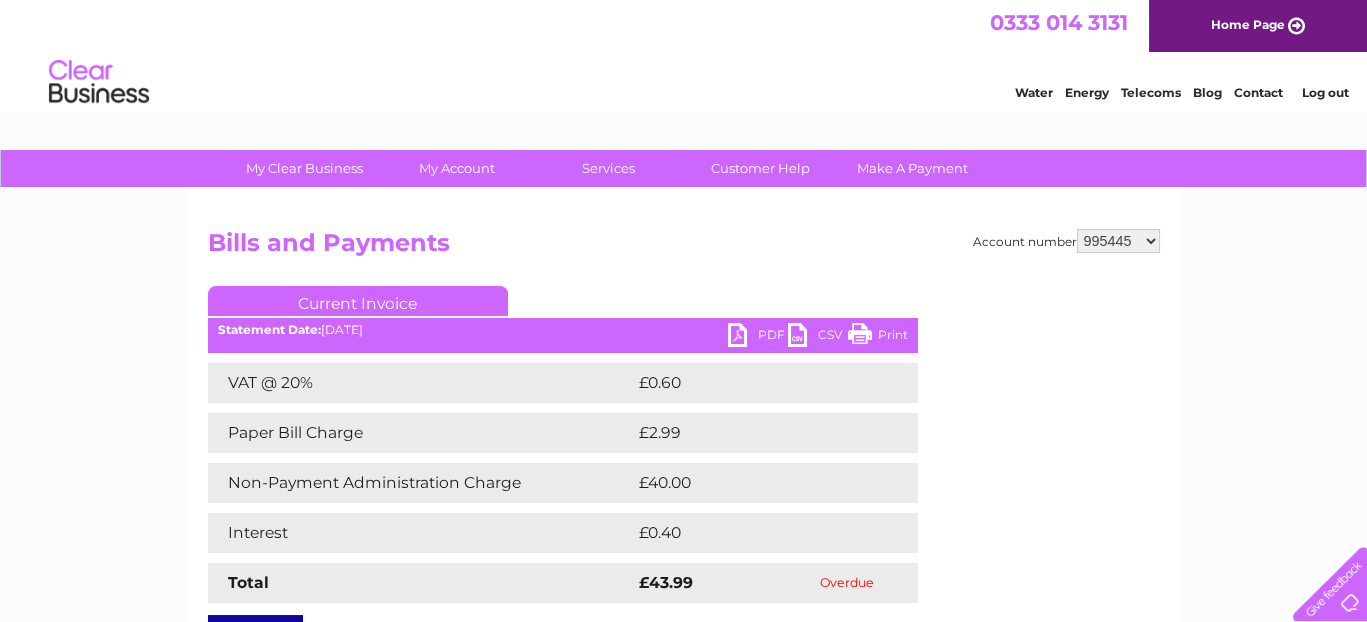 click on "905792
932797
949087
949090
949091
957485
971073
975427
975846
995445
1089306
1089310
1089311" at bounding box center (1118, 241) 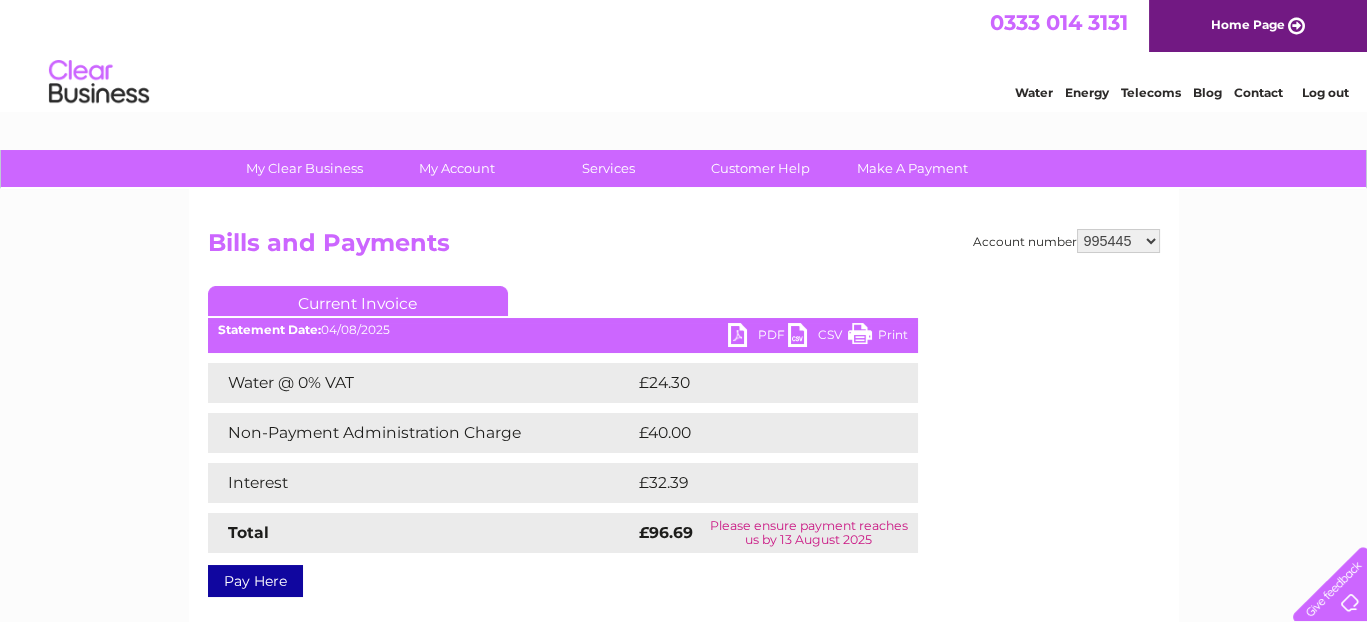 scroll, scrollTop: 0, scrollLeft: 0, axis: both 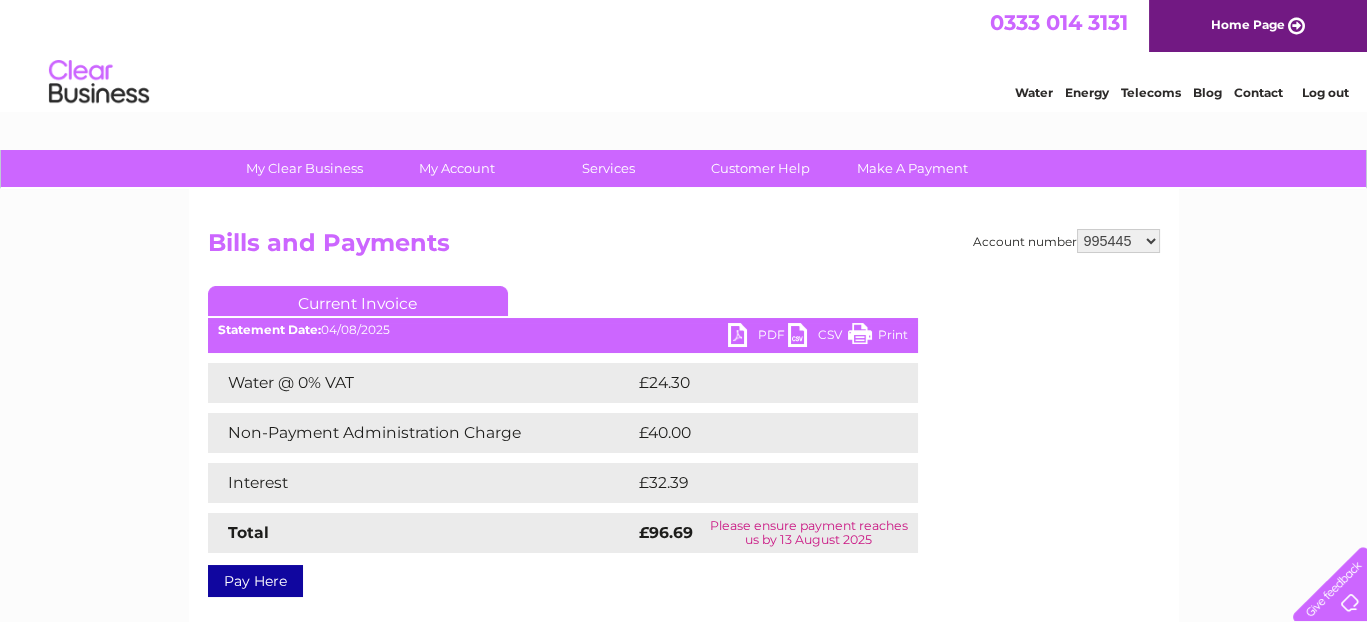 click on "905792
932797
949087
949090
949091
957485
971073
975427
975846
995445
1089306
1089310
1089311" at bounding box center (1118, 241) 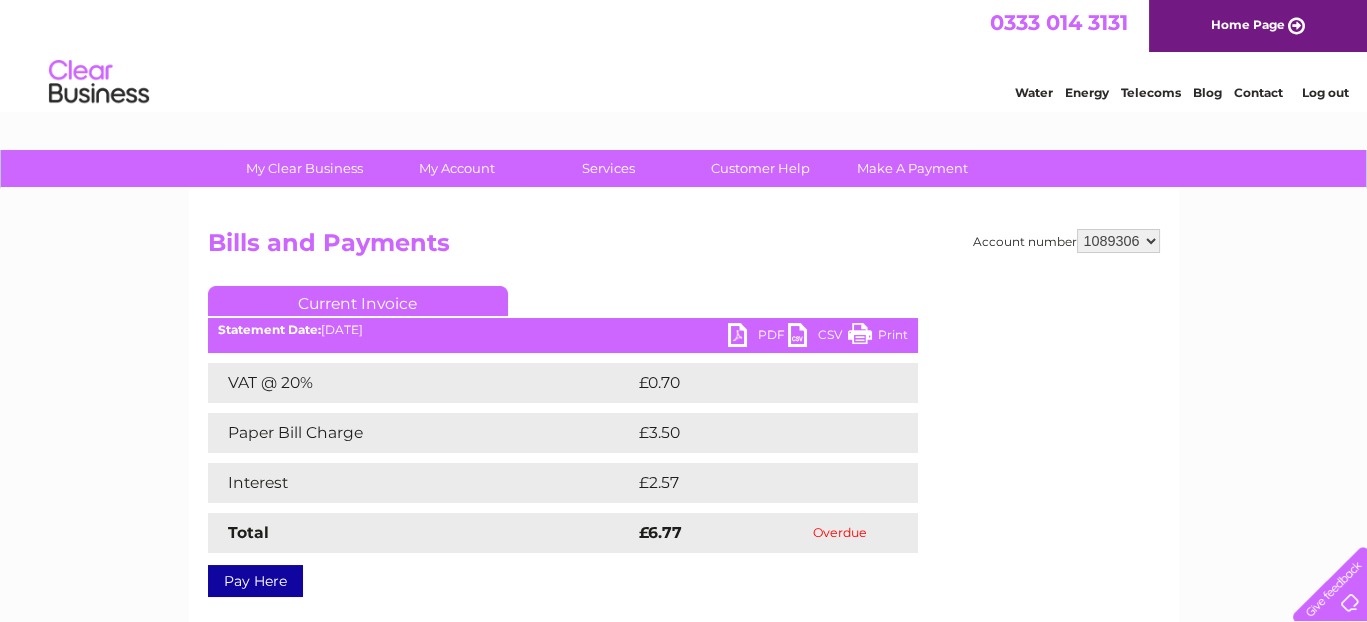 scroll, scrollTop: 0, scrollLeft: 0, axis: both 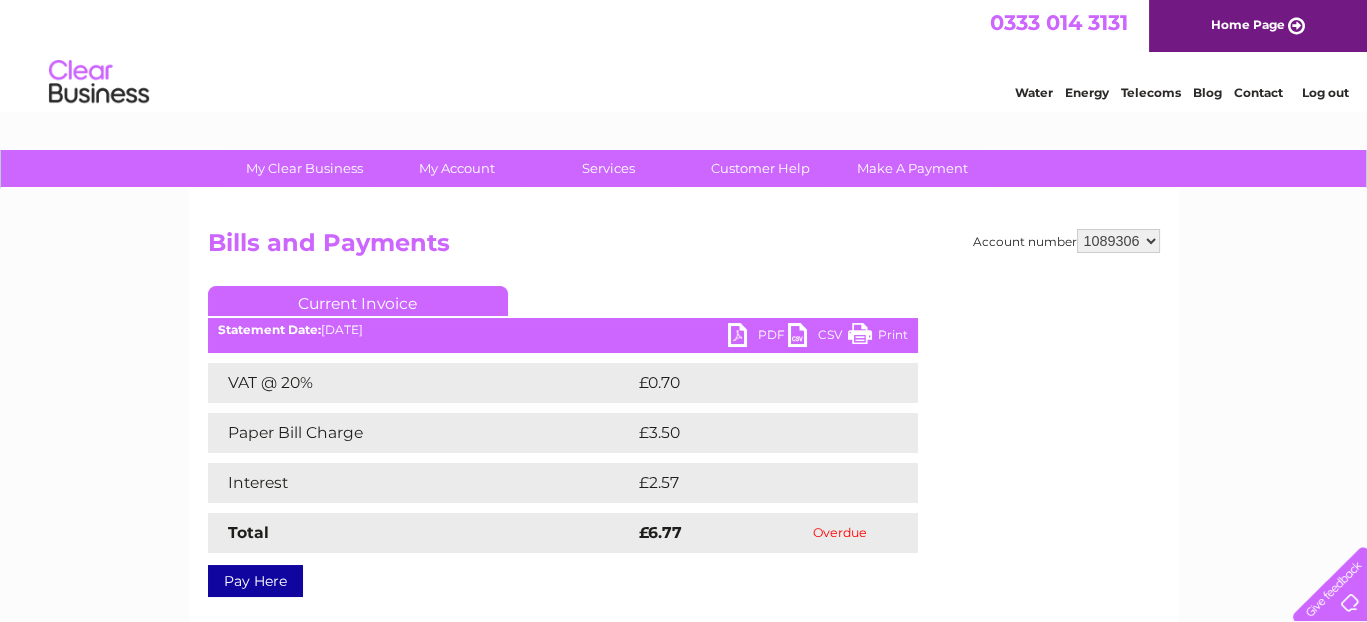 click on "905792
932797
949087
949090
949091
957485
971073
975427
975846
995445
1089306
1089310
1089311" at bounding box center (1118, 241) 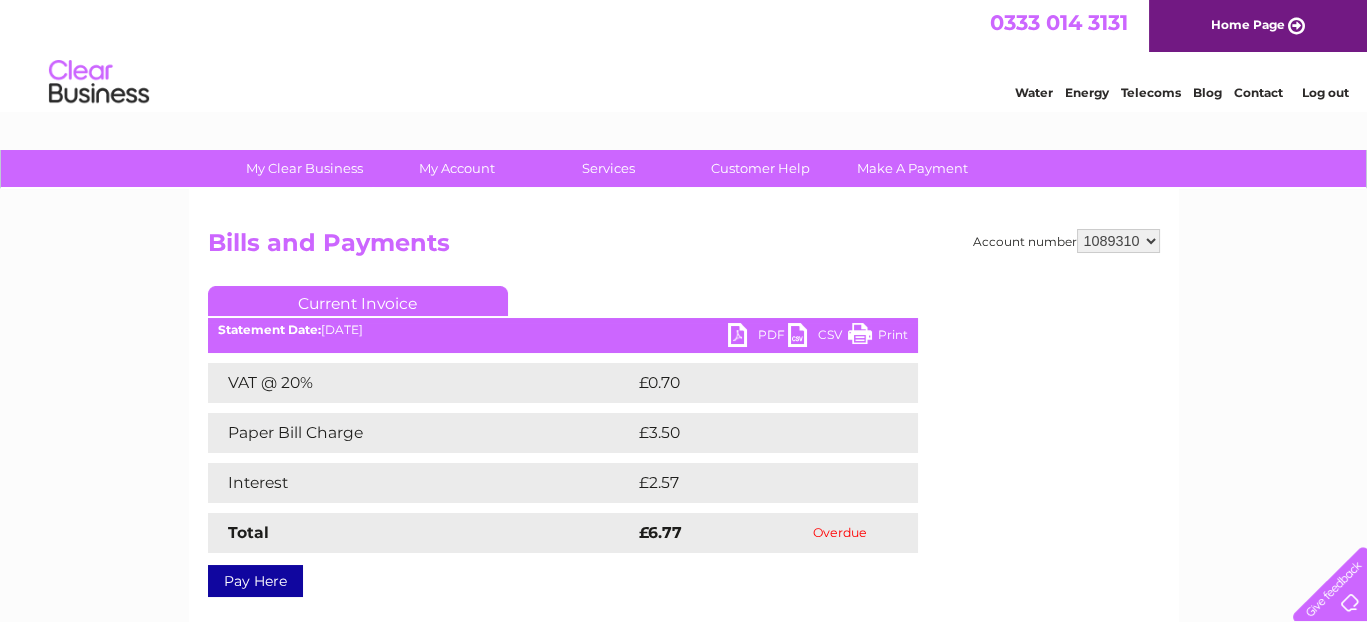 click on "905792
932797
949087
949090
949091
957485
971073
975427
975846
995445
1089306
1089310
1089311" at bounding box center (1118, 241) 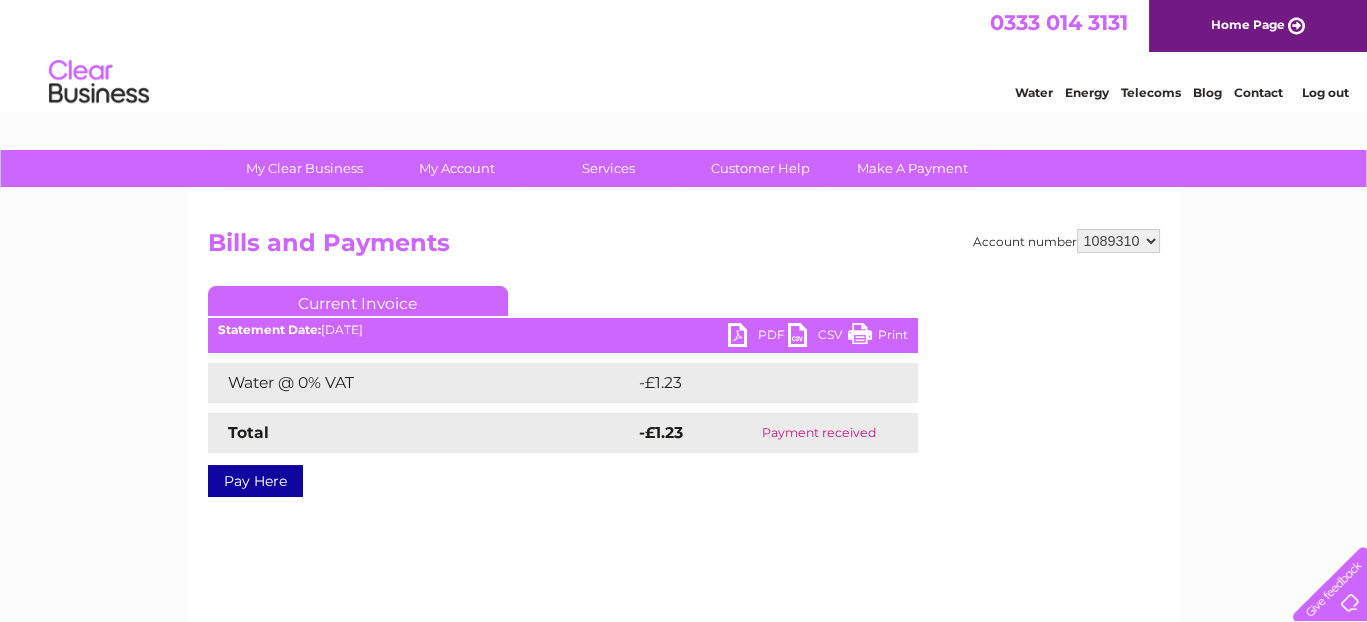 scroll, scrollTop: 0, scrollLeft: 0, axis: both 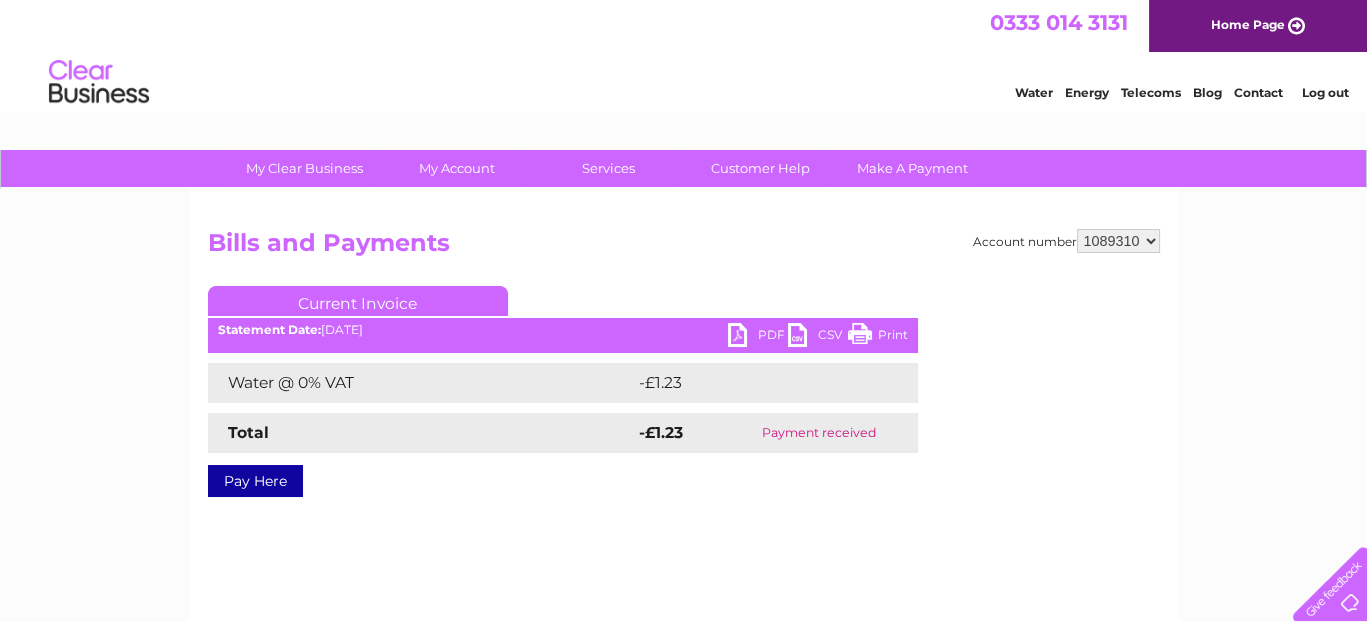 click on "PDF" at bounding box center (758, 337) 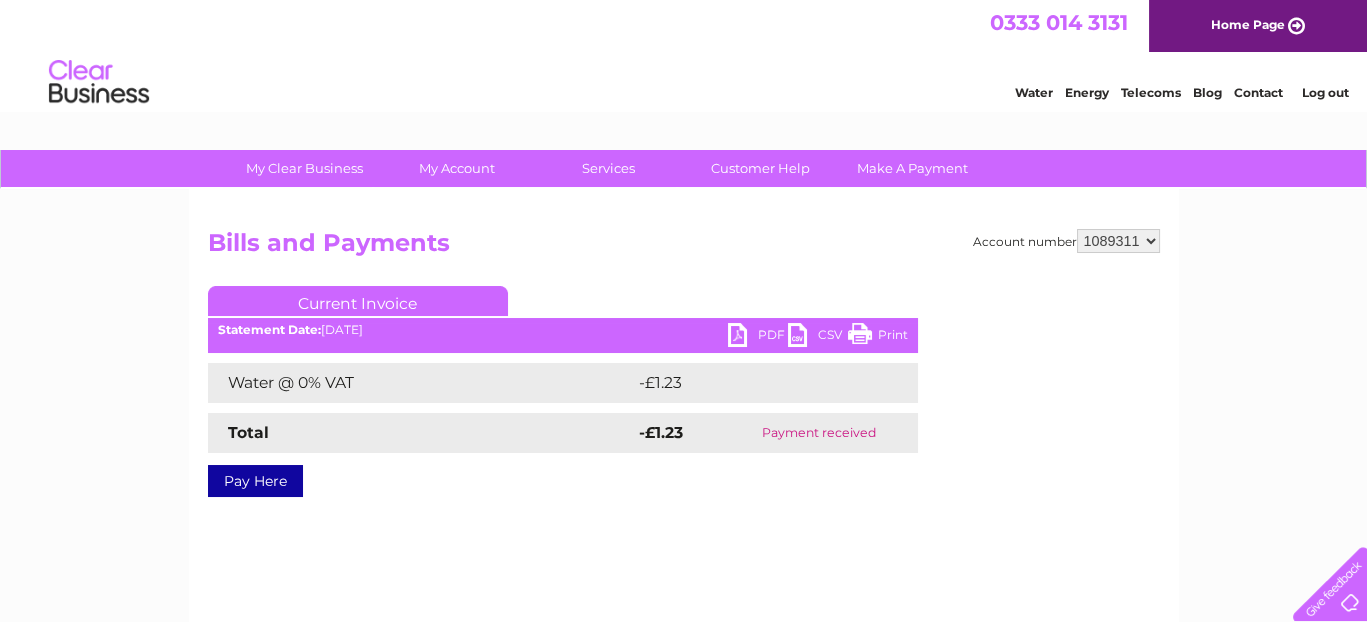 click on "905792
932797
949087
949090
949091
957485
971073
975427
975846
995445
1089306
1089310
1089311" at bounding box center (1118, 241) 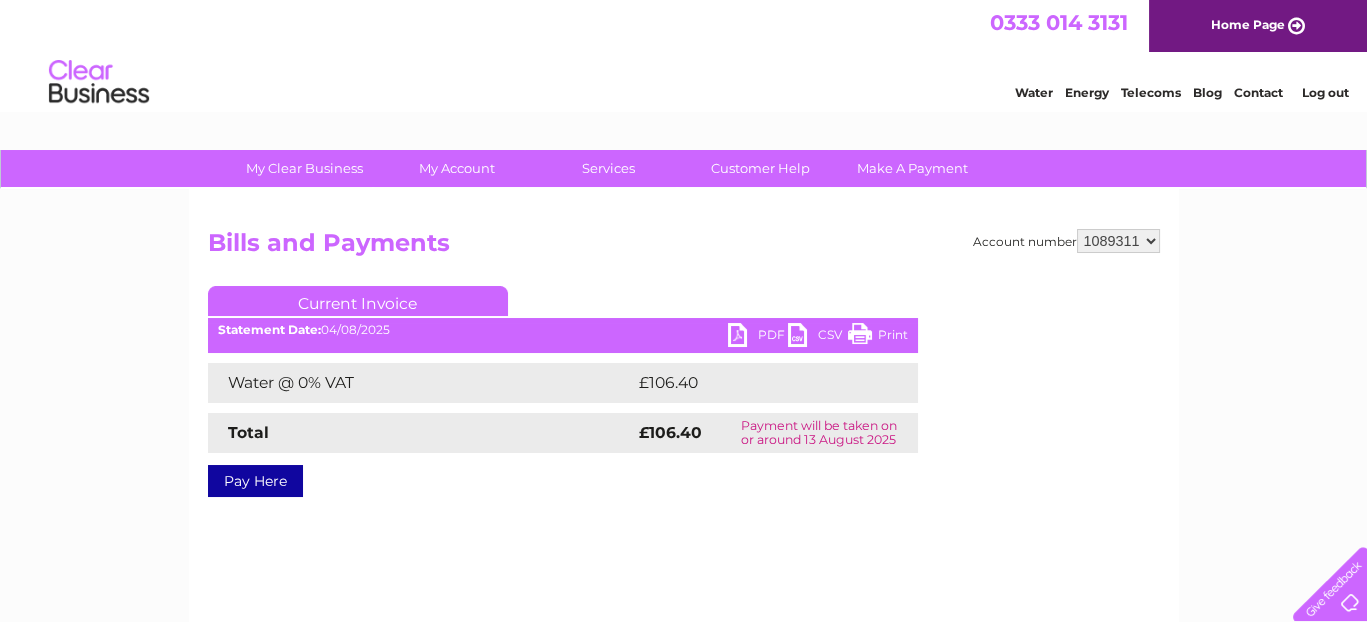 scroll, scrollTop: 0, scrollLeft: 0, axis: both 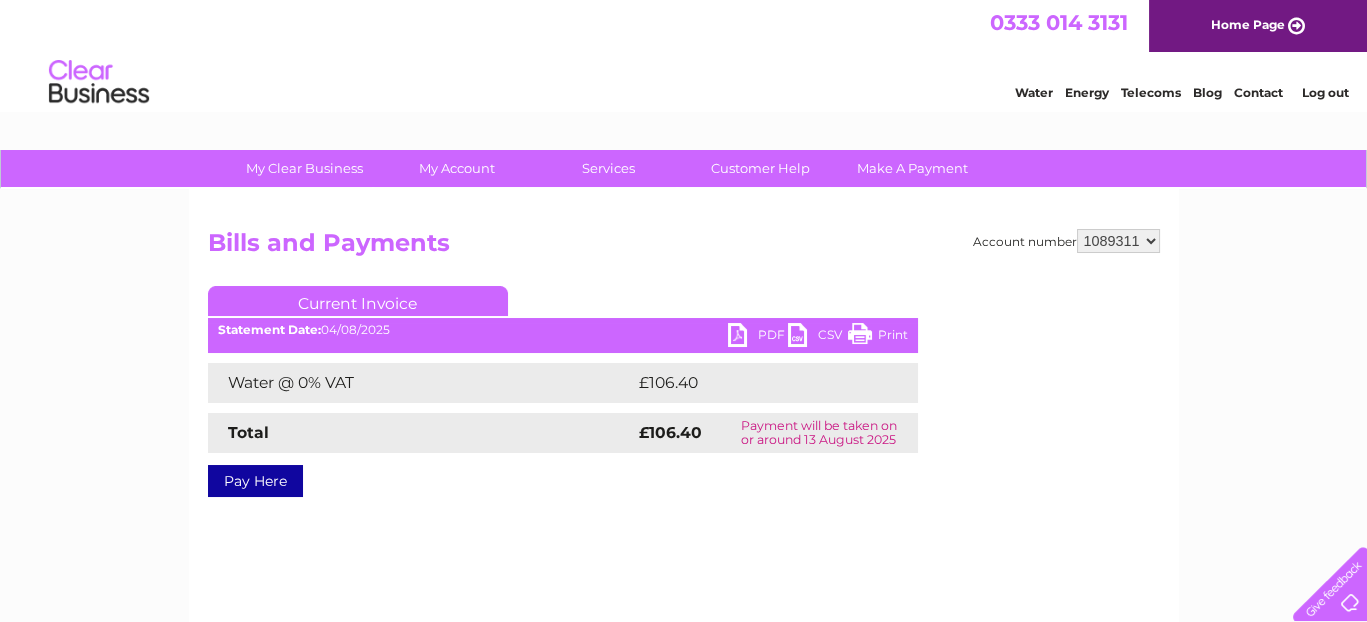 click on "PDF" at bounding box center [758, 337] 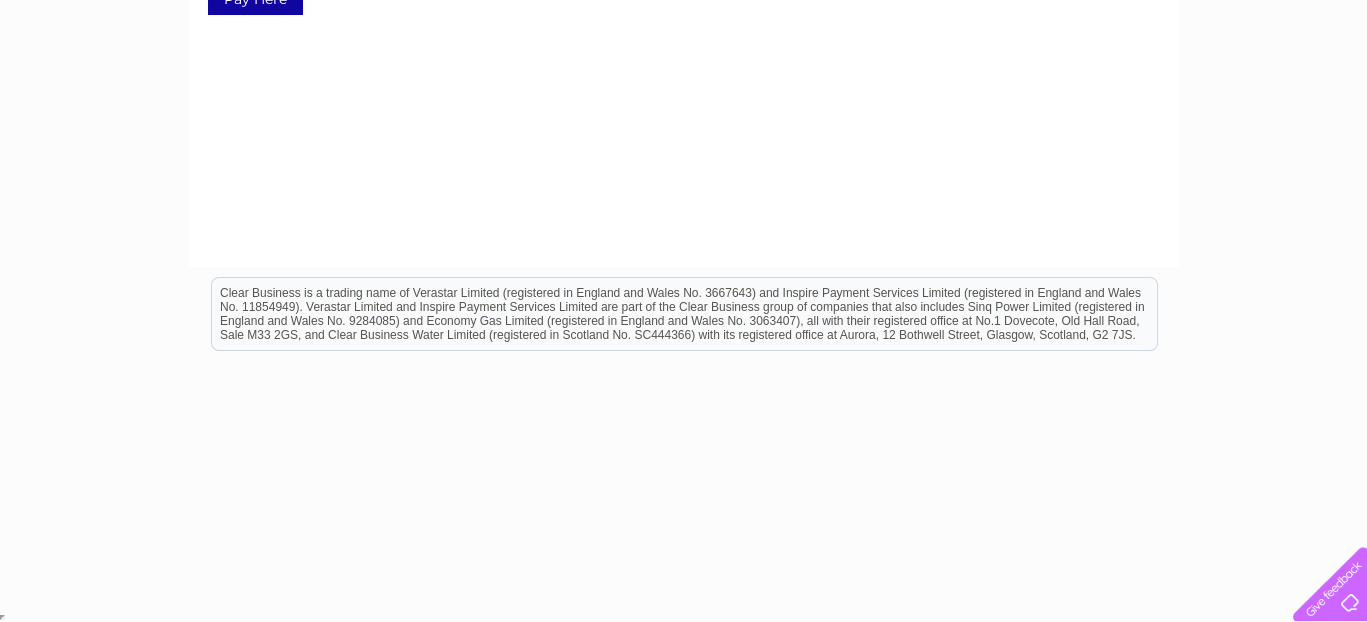 scroll, scrollTop: 0, scrollLeft: 0, axis: both 